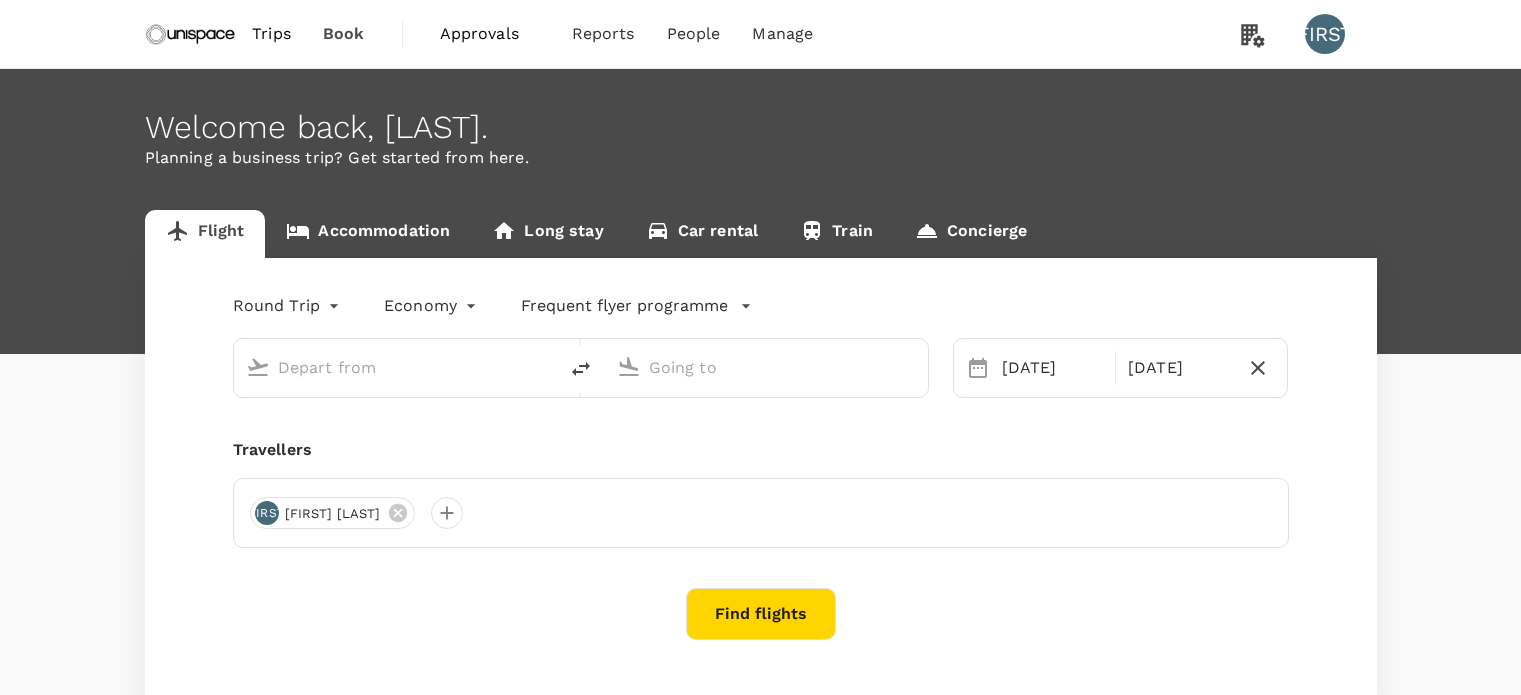 scroll, scrollTop: 0, scrollLeft: 0, axis: both 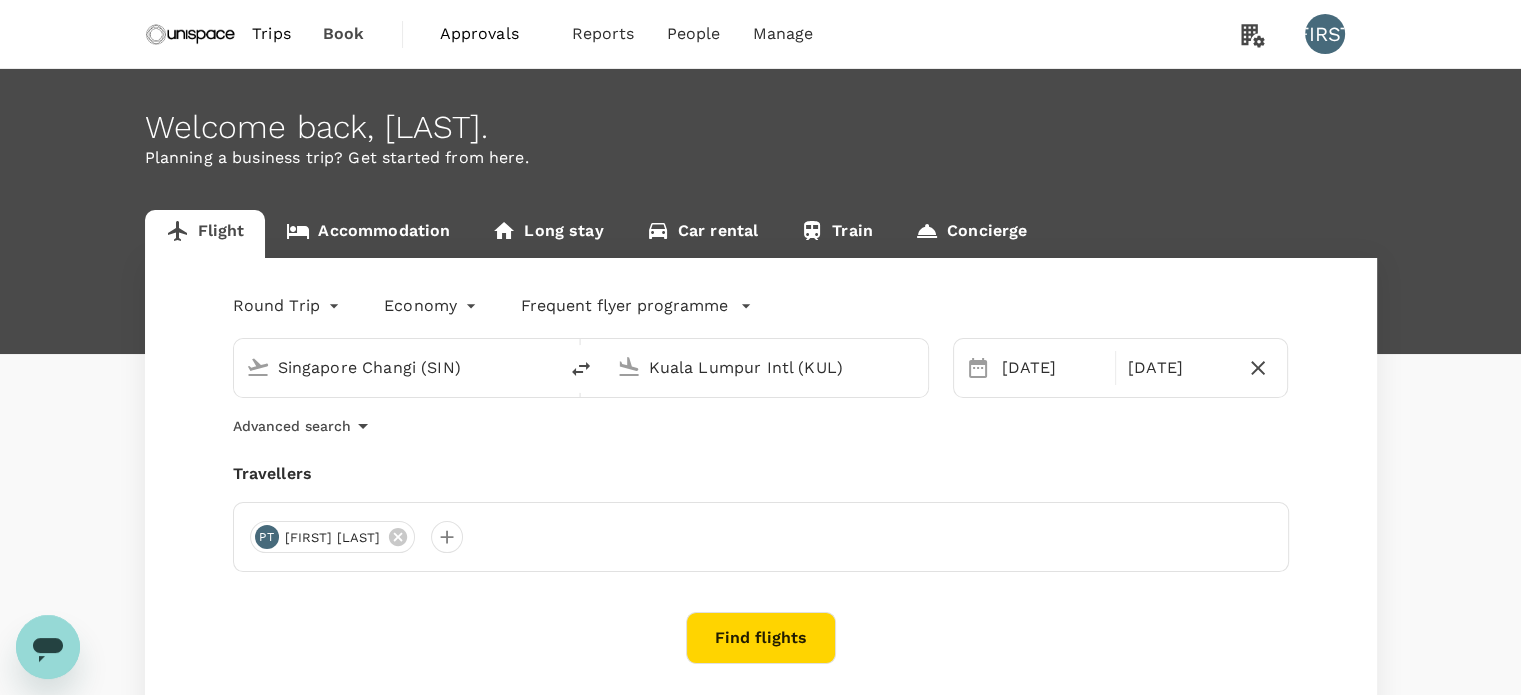 type on "Singapore Changi (SIN)" 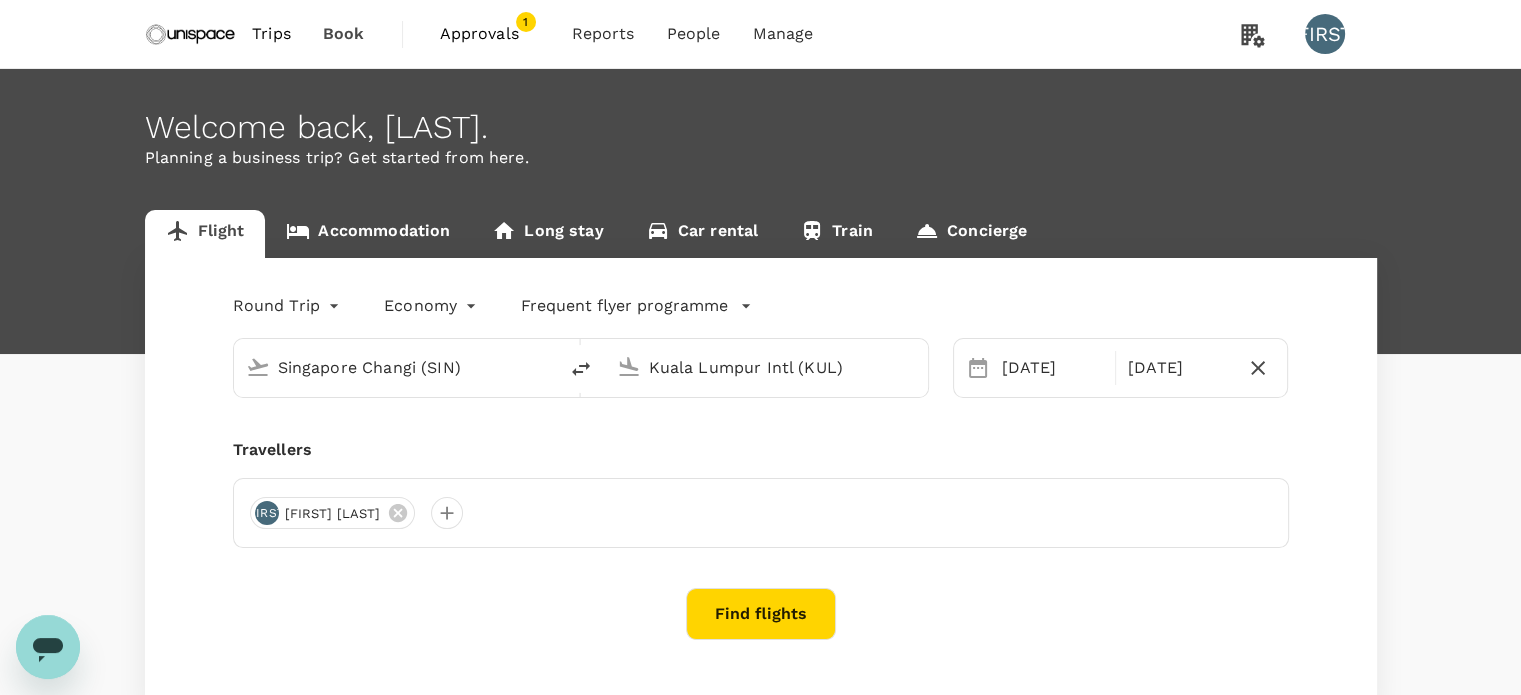 type 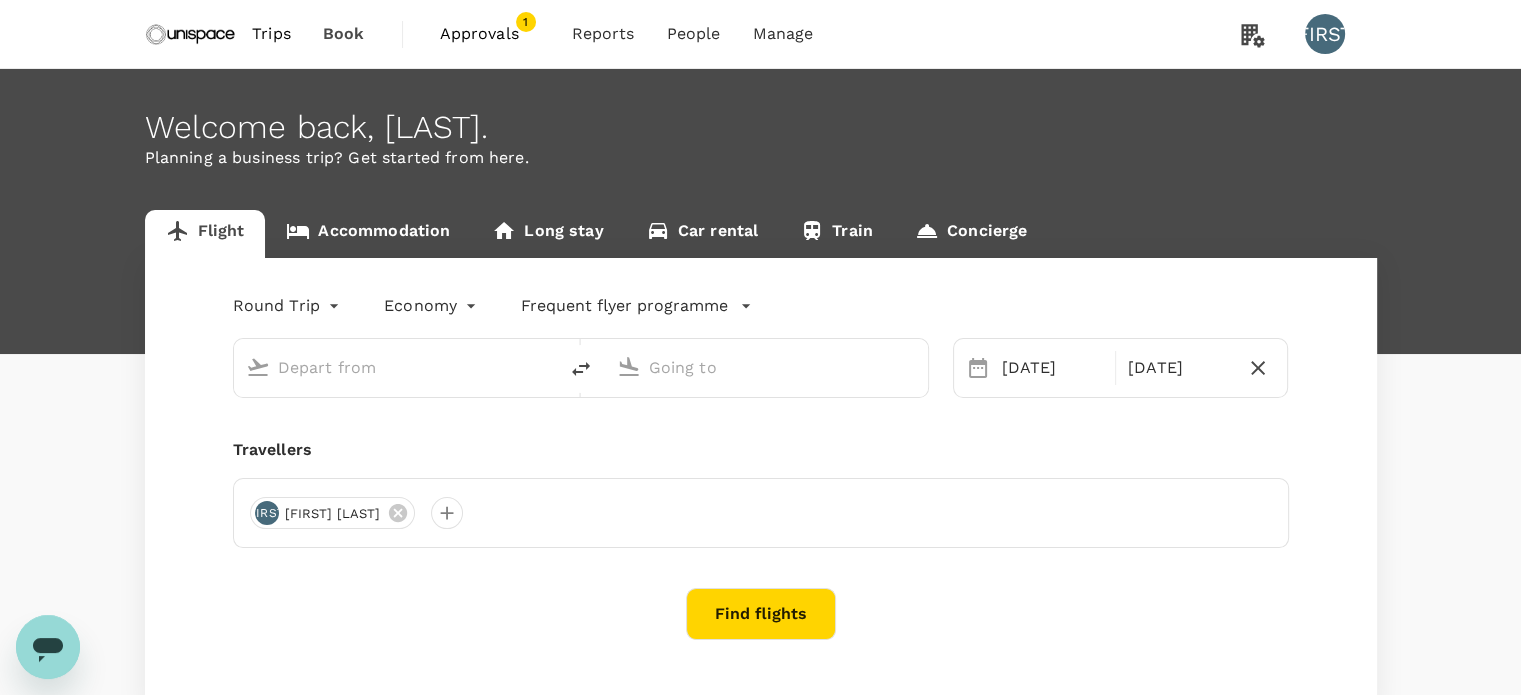 type on "Singapore Changi (SIN)" 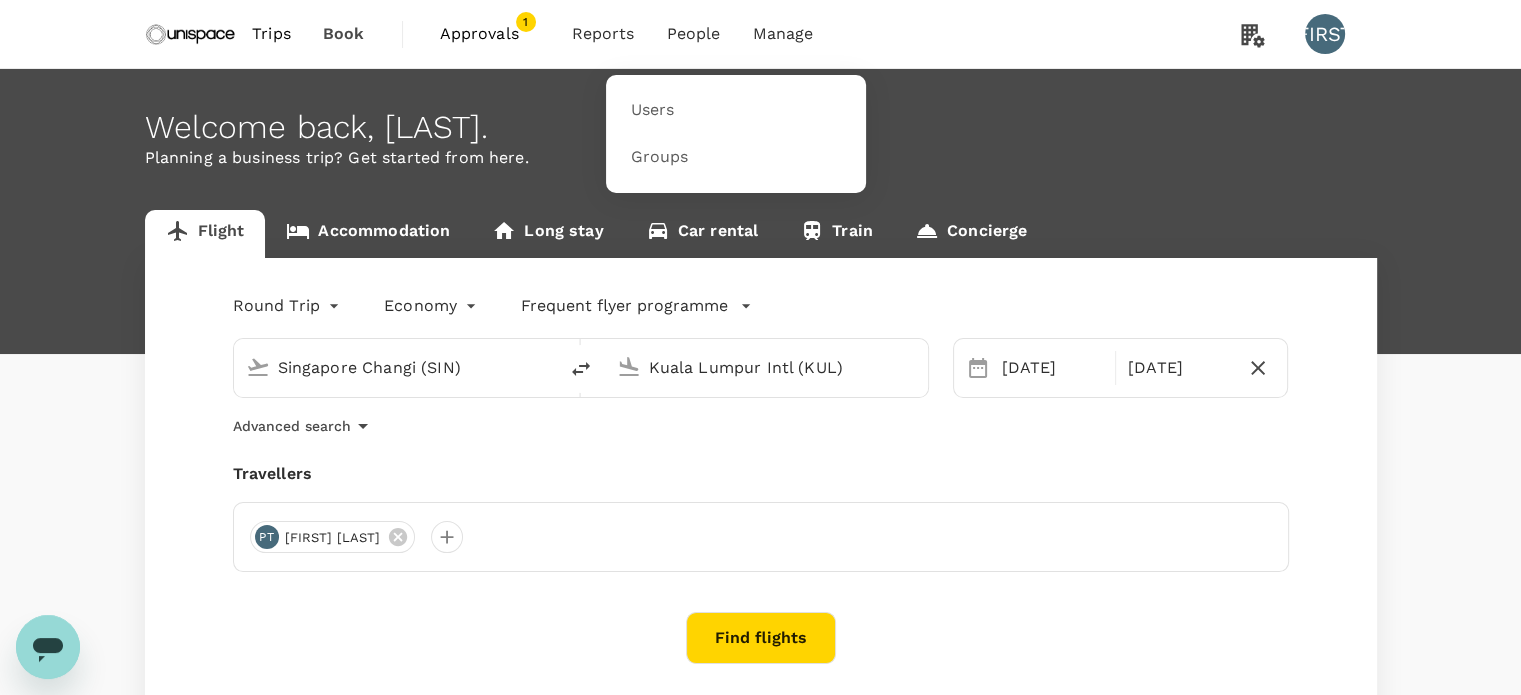 click on "People" at bounding box center [694, 34] 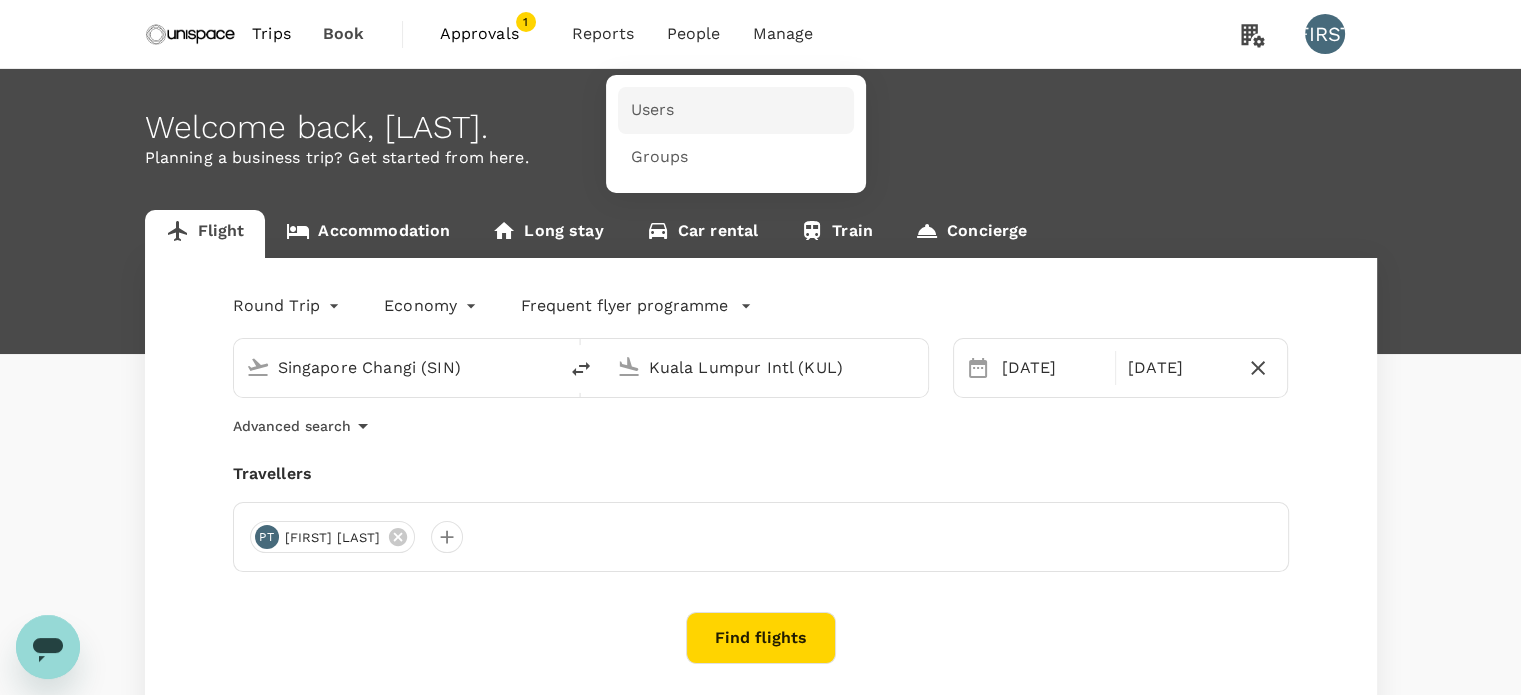 click on "Users" at bounding box center [652, 110] 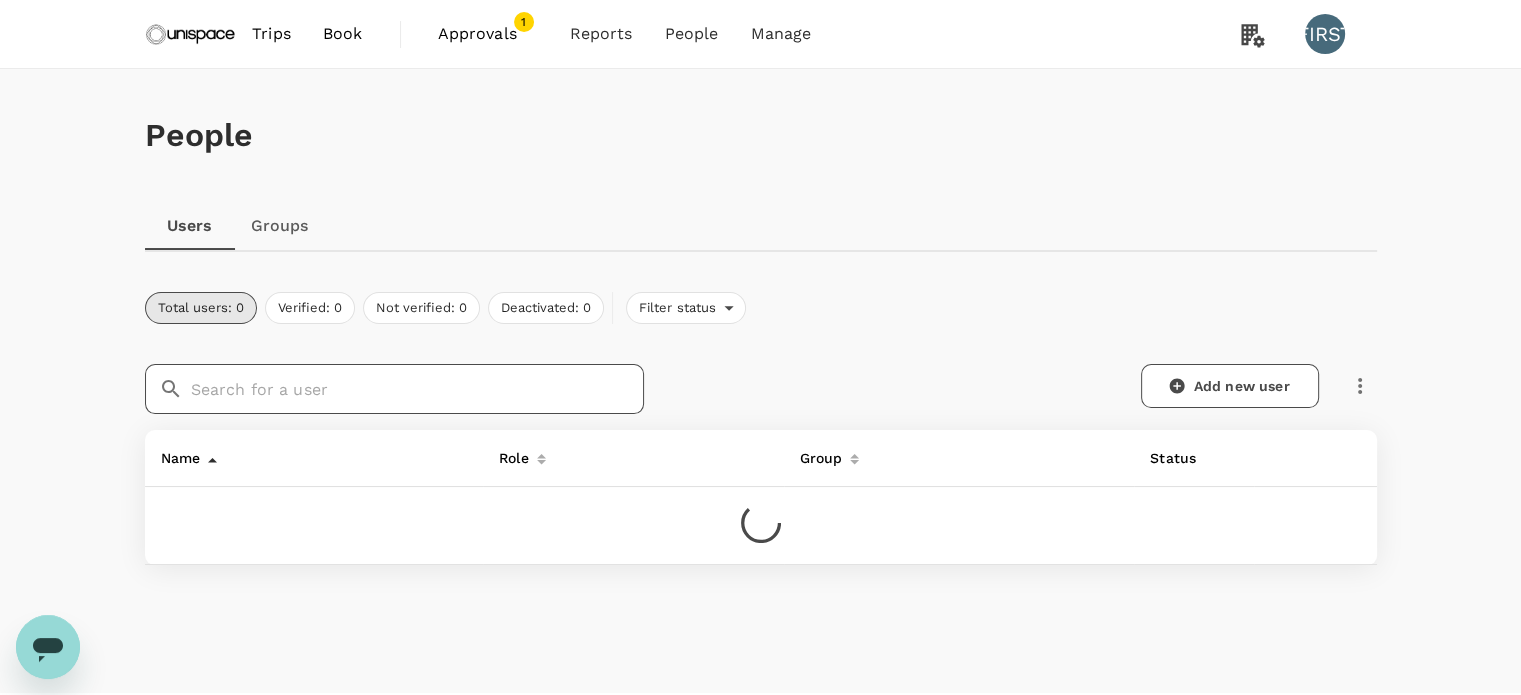 drag, startPoint x: 476, startPoint y: 391, endPoint x: 426, endPoint y: 371, distance: 53.851646 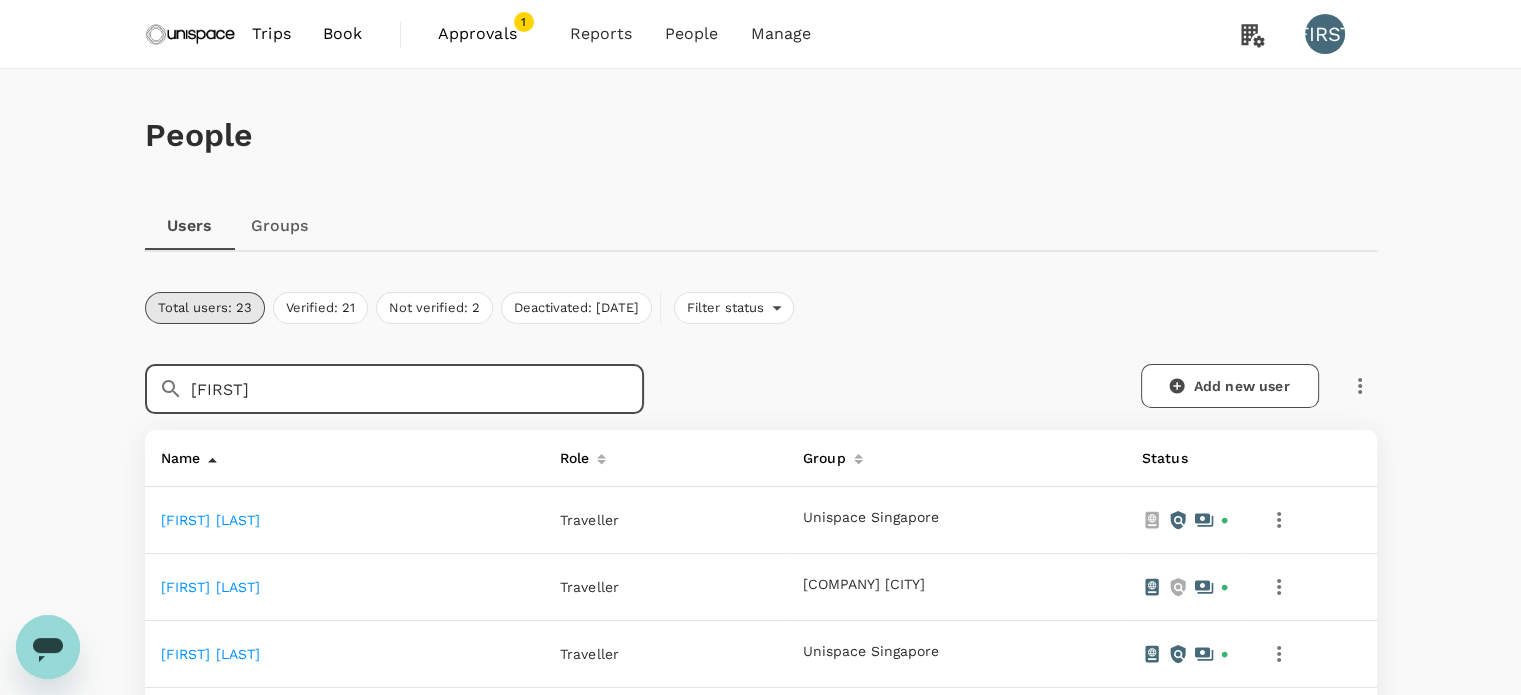 type on "[FIRST]" 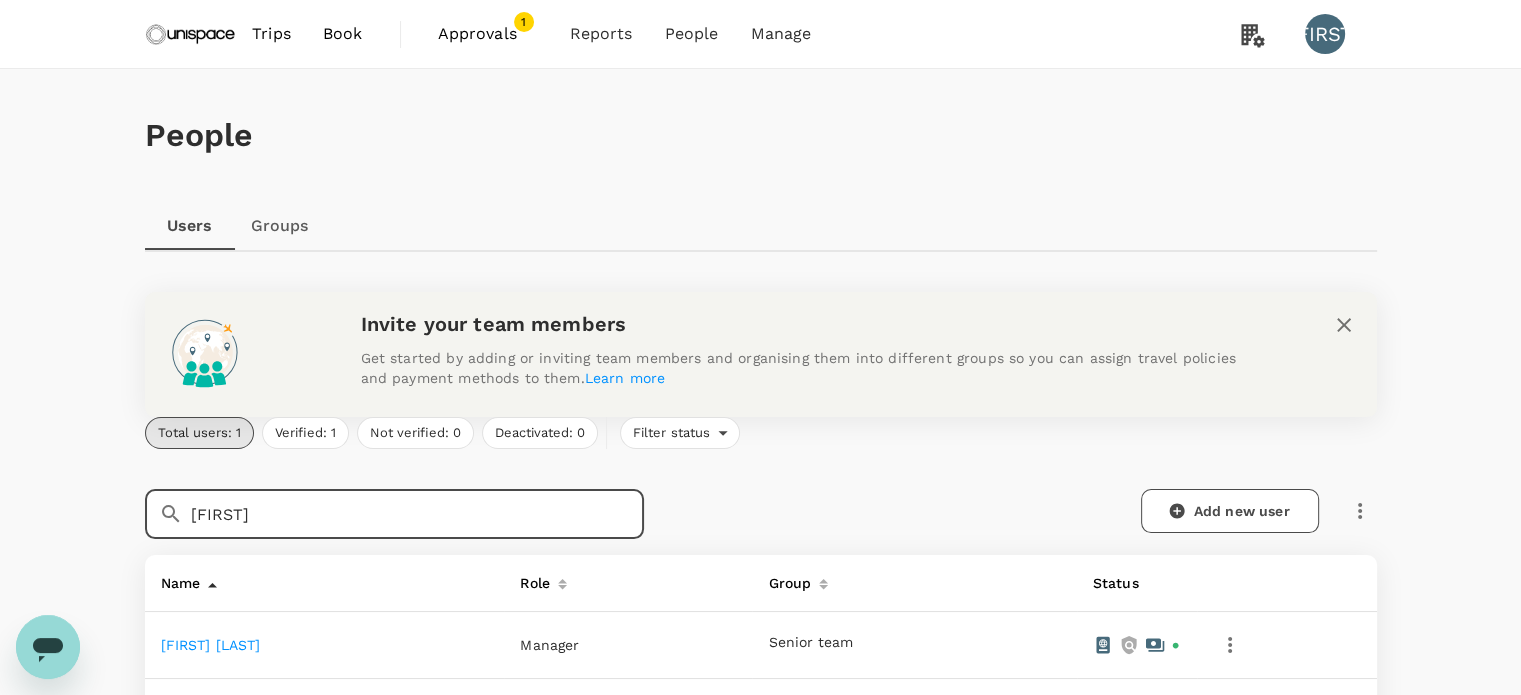 click on "[FIRST] [LAST]" at bounding box center (211, 645) 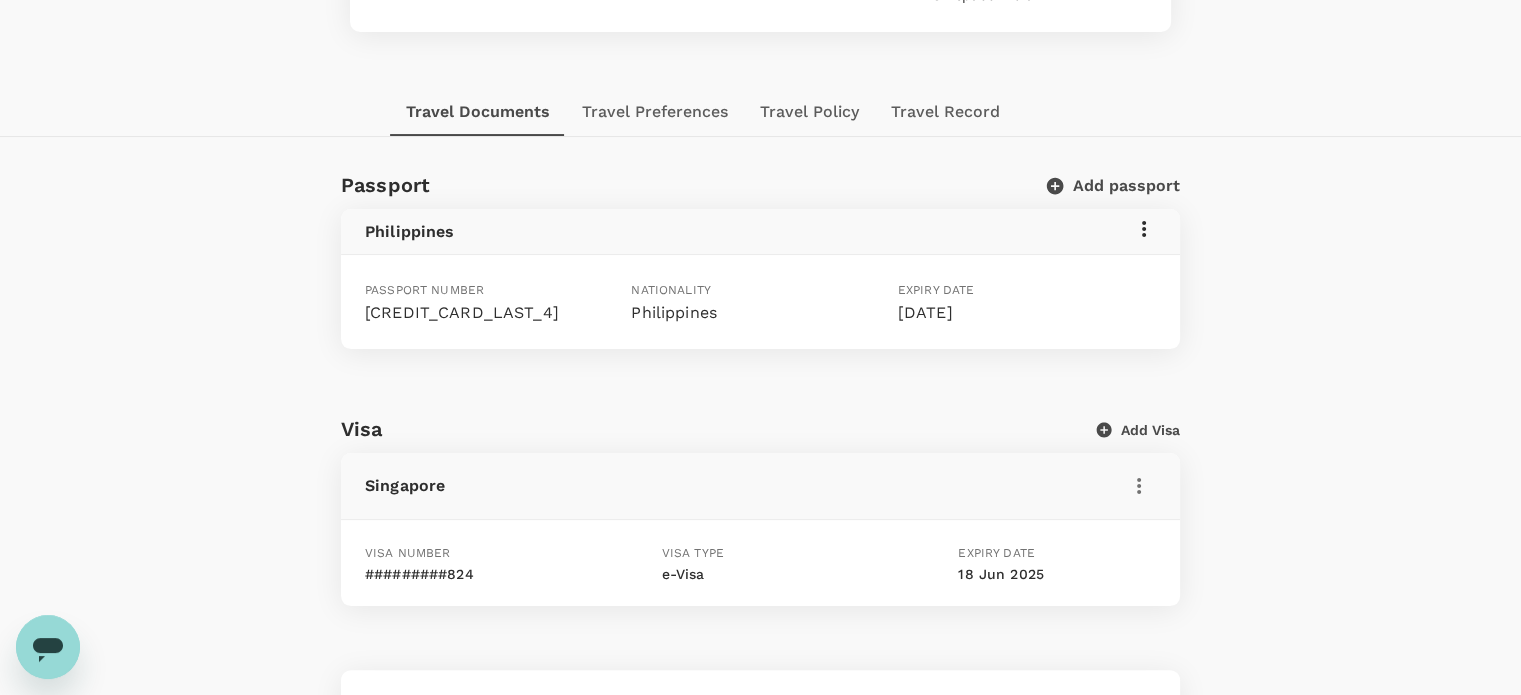 scroll, scrollTop: 200, scrollLeft: 0, axis: vertical 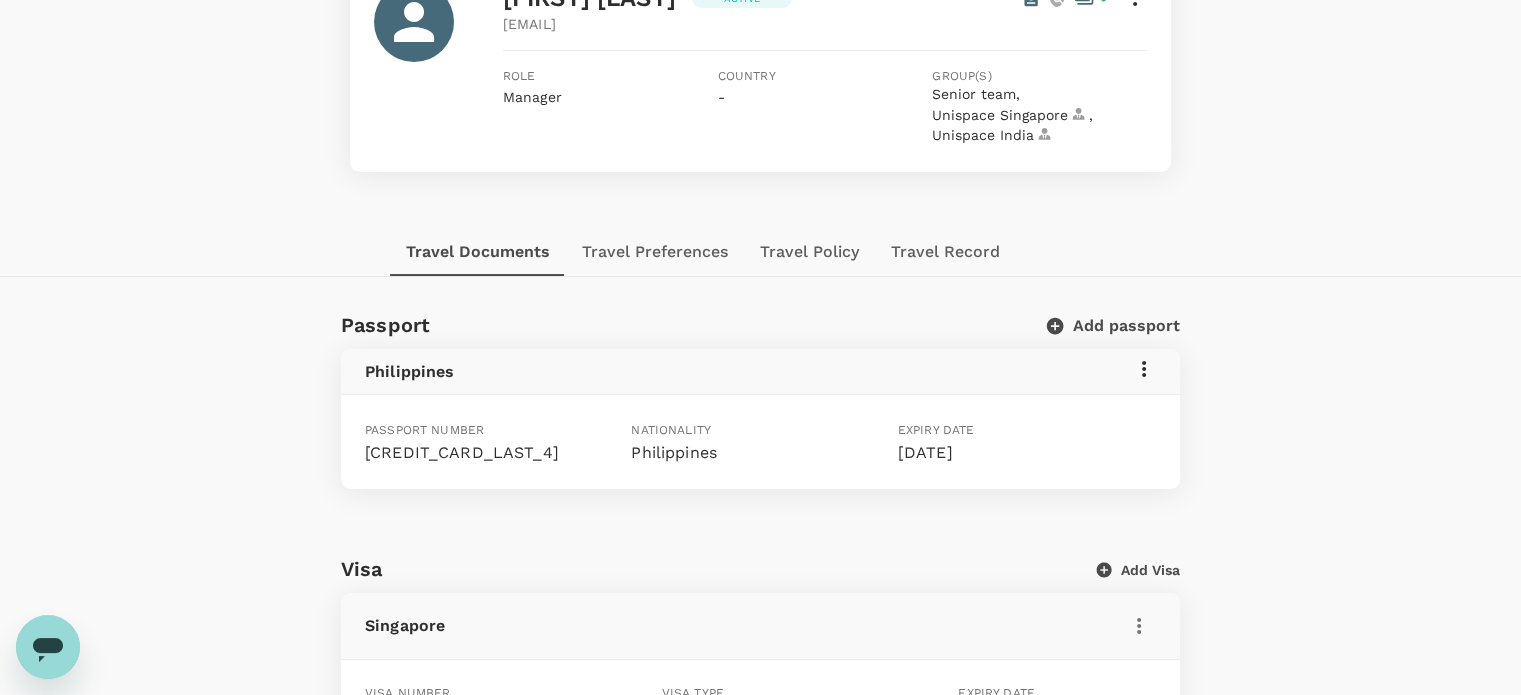 click on "Travel Record" at bounding box center (945, 252) 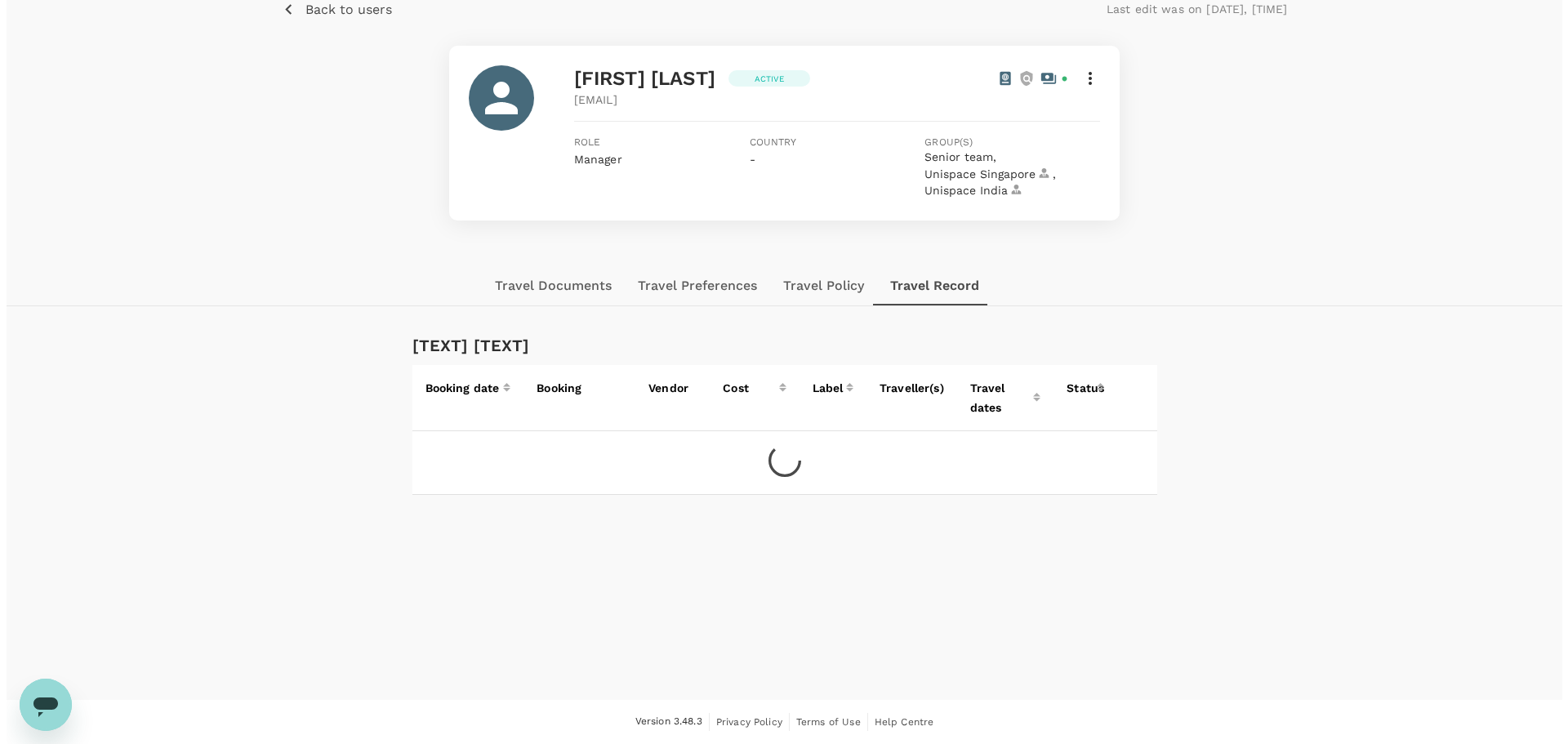 scroll, scrollTop: 98, scrollLeft: 0, axis: vertical 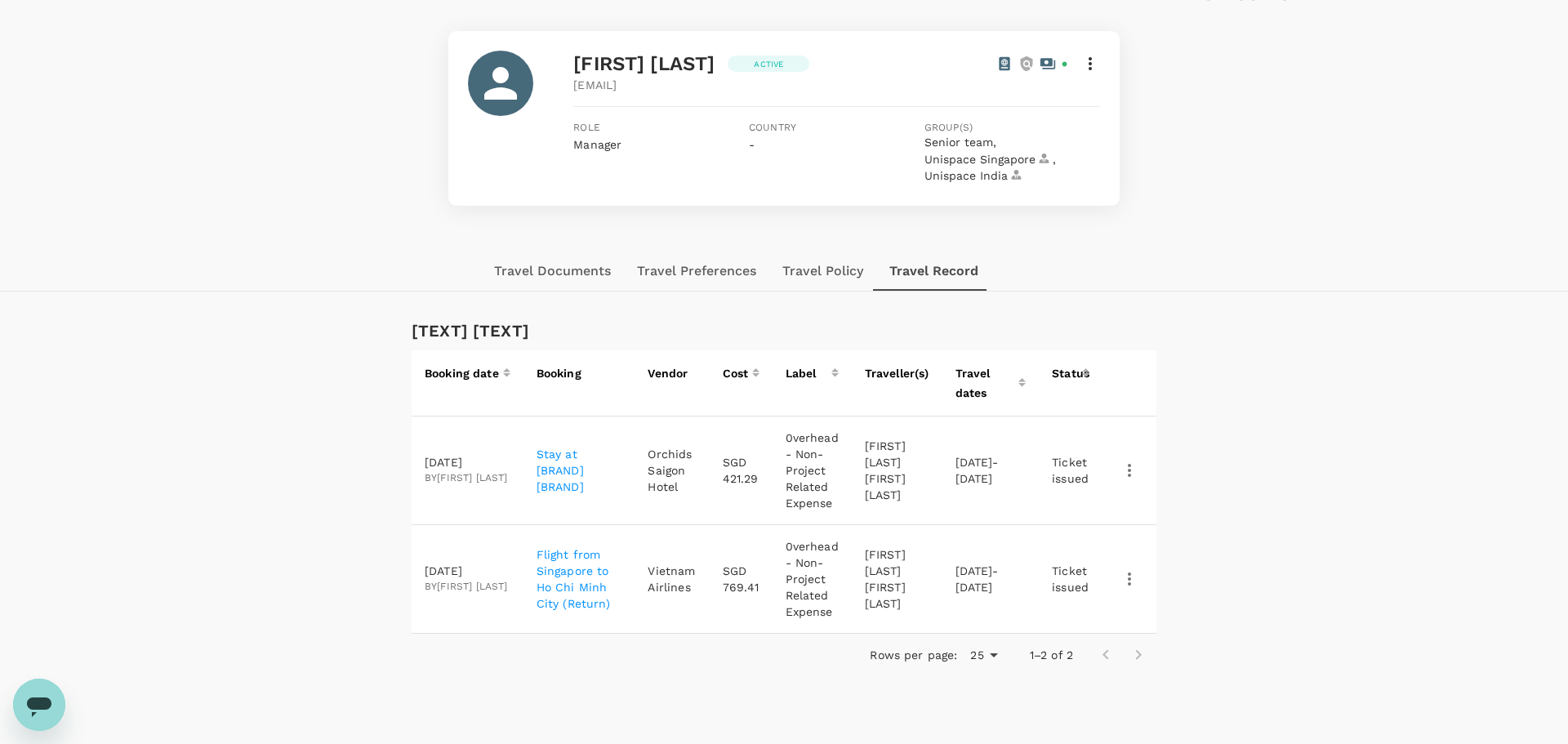 click on "Trips Book Approvals 1 Reports People Manage FH Back to users Last edit was on [DATE], [TIME] [FIRST] [LAST] Active [EMAIL] Role Manager Country - Group(s) Senior team , [COMPANY] , [COMPANY] Travel Documents Travel Preferences Travel Policy Travel Record Travel record Booking date Booking Vendor Cost Label Traveller(s) Travel dates Status [DATE] by [FIRST] [LAST] Stay at [HOTEL_NAME] [HOTEL_NAME] [CURRENCY] [AMOUNT] - [CATEGORY] [FIRST] [LAST] [DATE] - [DATE] Ticket issued [DATE] by [FIRST] [LAST] Flight from [CITY] to [CITY] (Return) [AIRLINE] [CURRENCY] [AMOUNT] - [CATEGORY] [FIRST] [LAST] [DATE] - [DATE] Ticket issued Rows per page: 25 25 1–2 of 2 Version 3.48.3 Privacy Policy Terms of Use Help Centre" at bounding box center (784, 350) 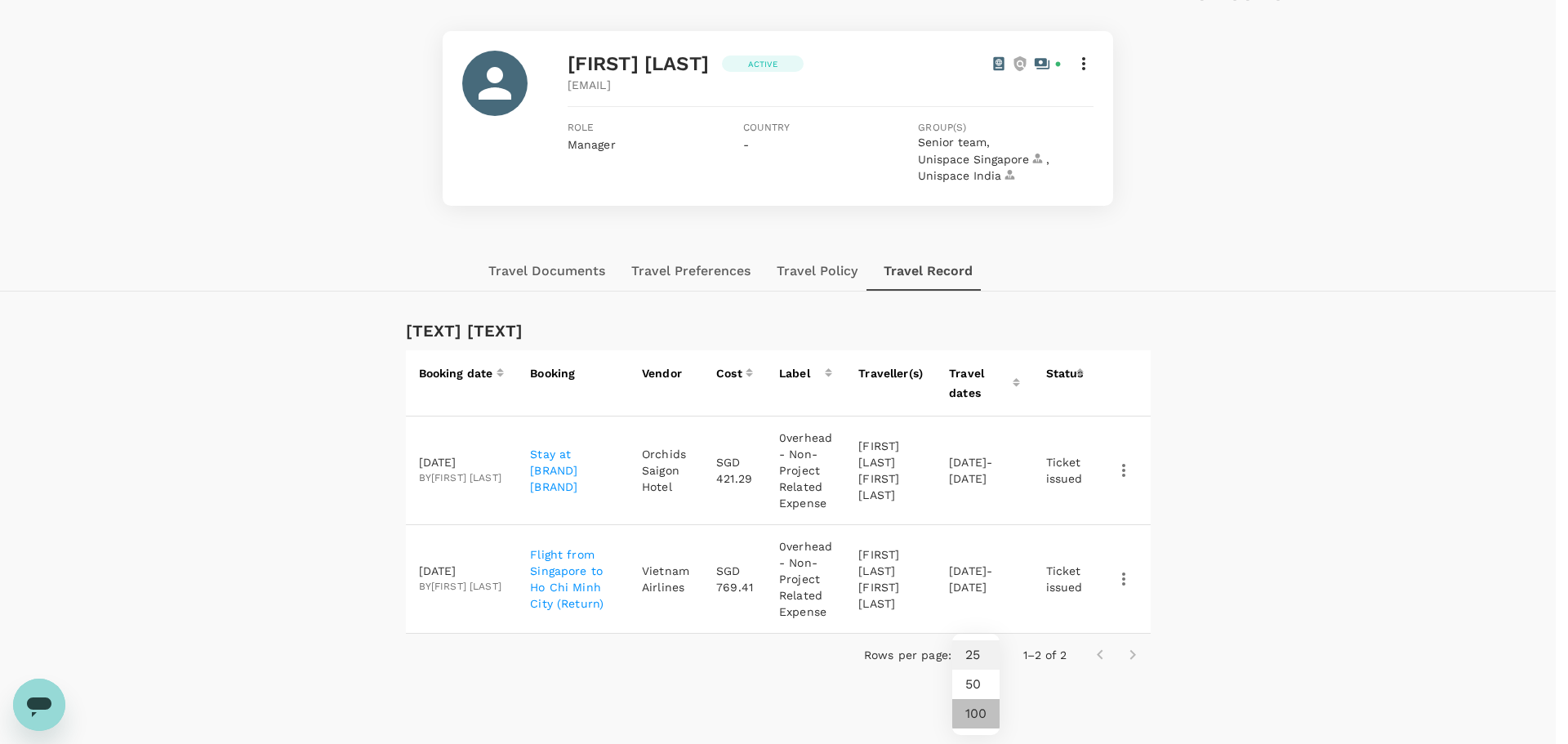 click on "100" at bounding box center (976, 714) 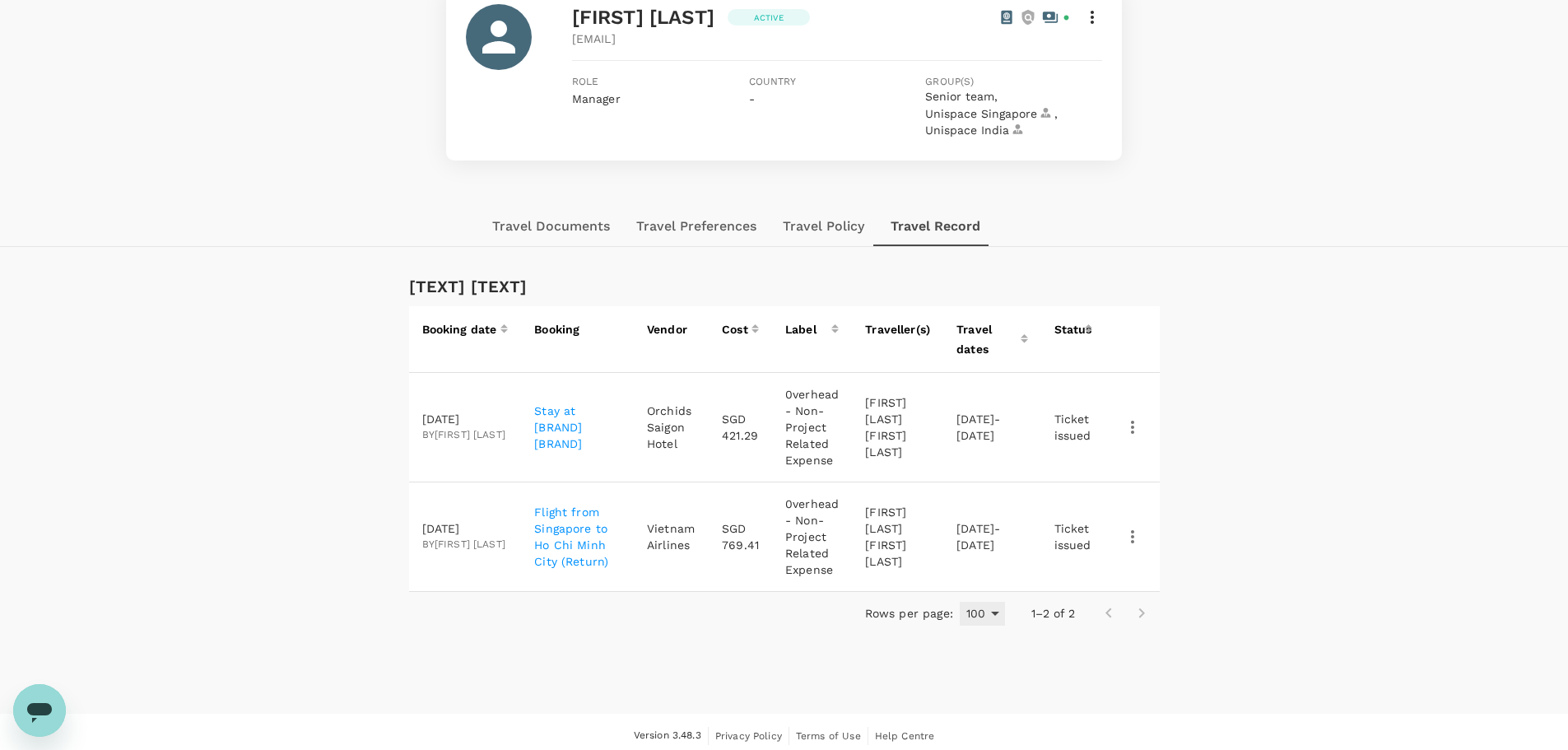 scroll, scrollTop: 154, scrollLeft: 0, axis: vertical 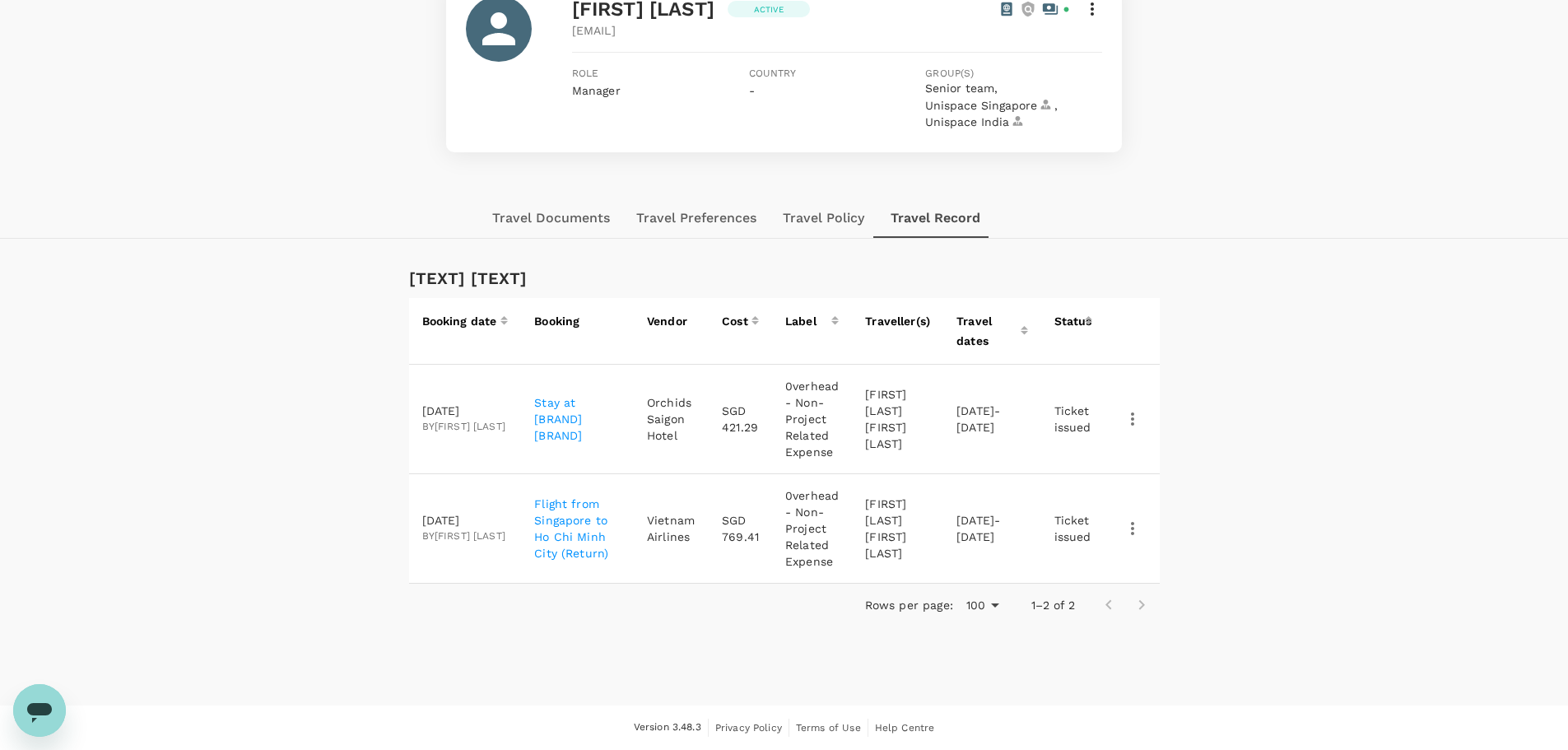 click at bounding box center [1125, 605] 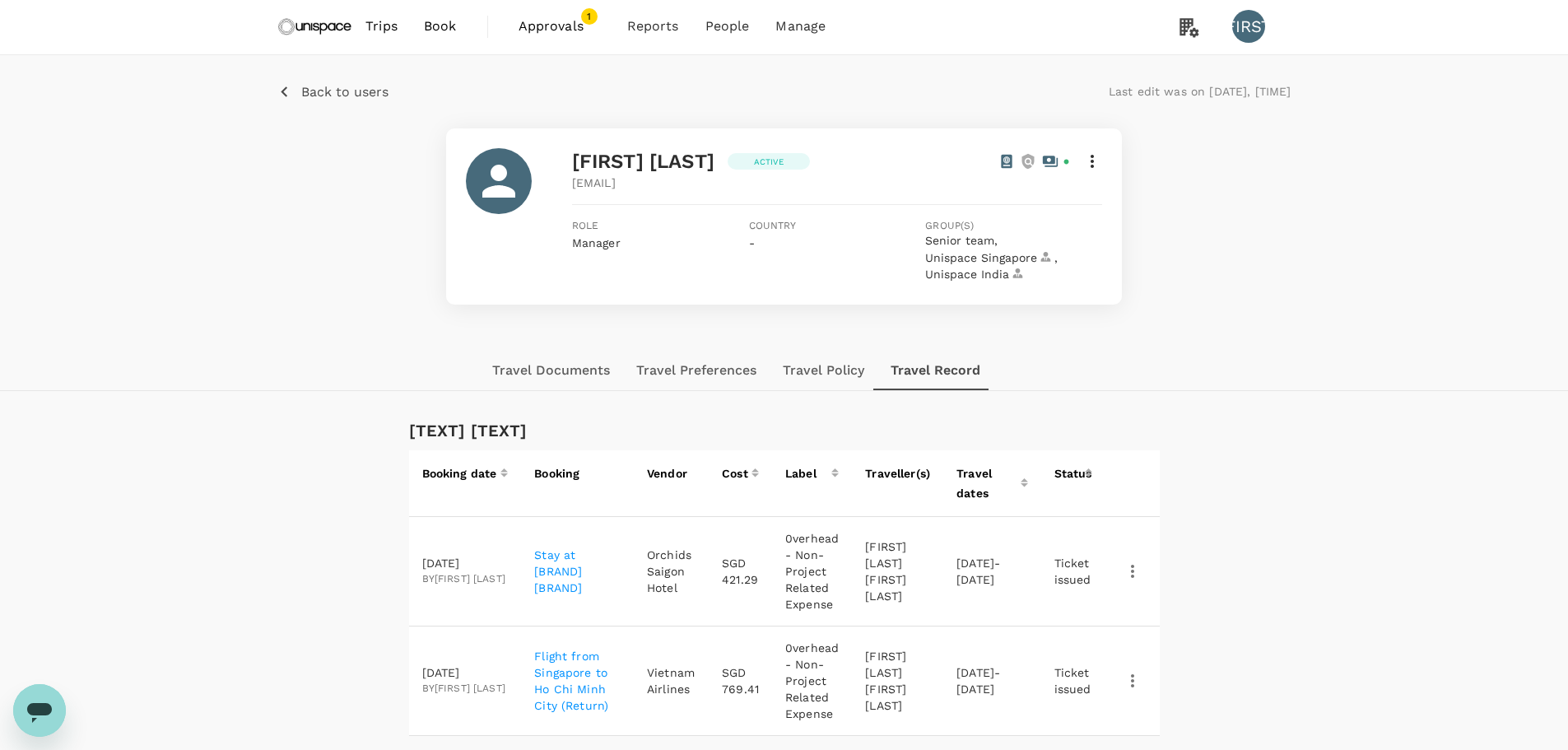 scroll, scrollTop: 0, scrollLeft: 0, axis: both 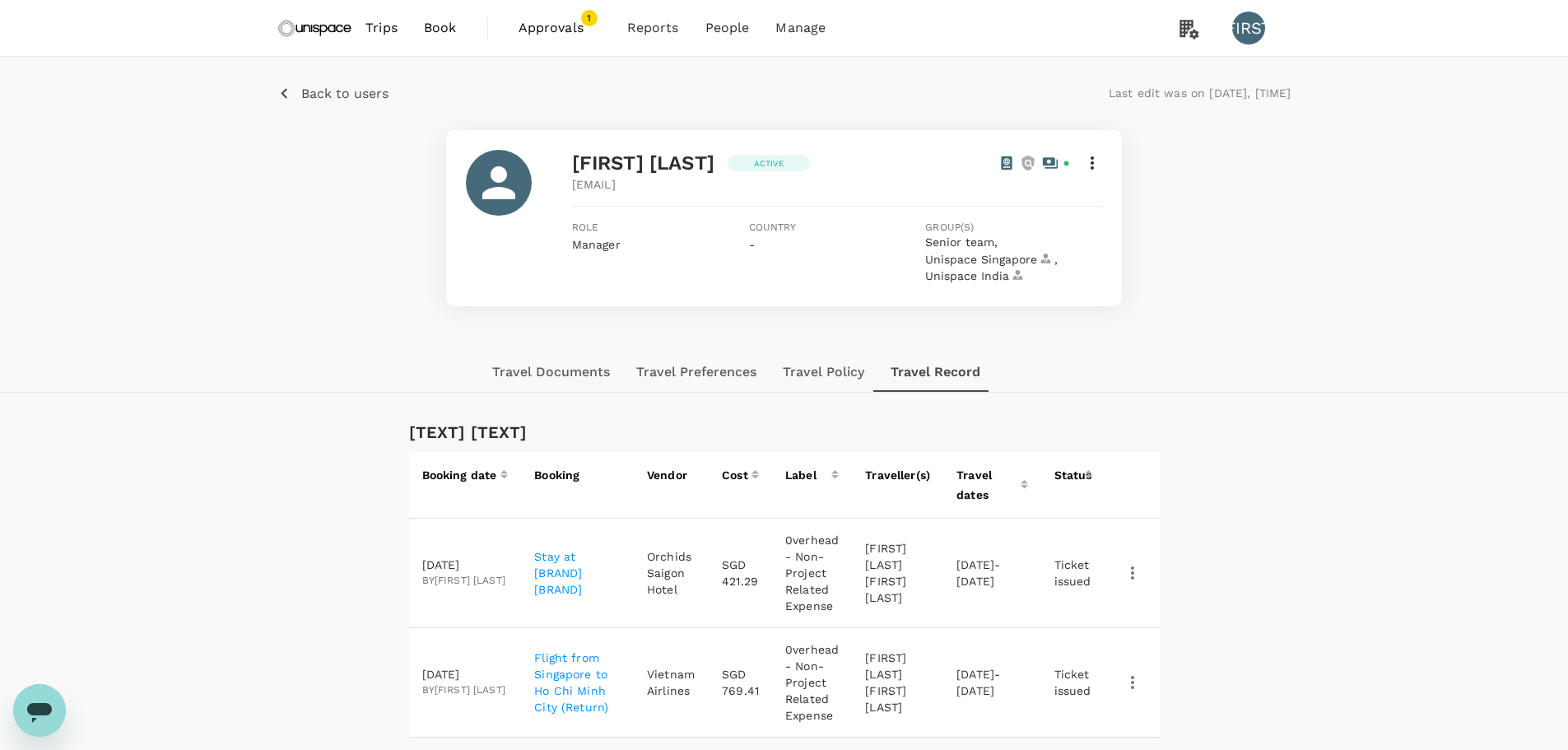click 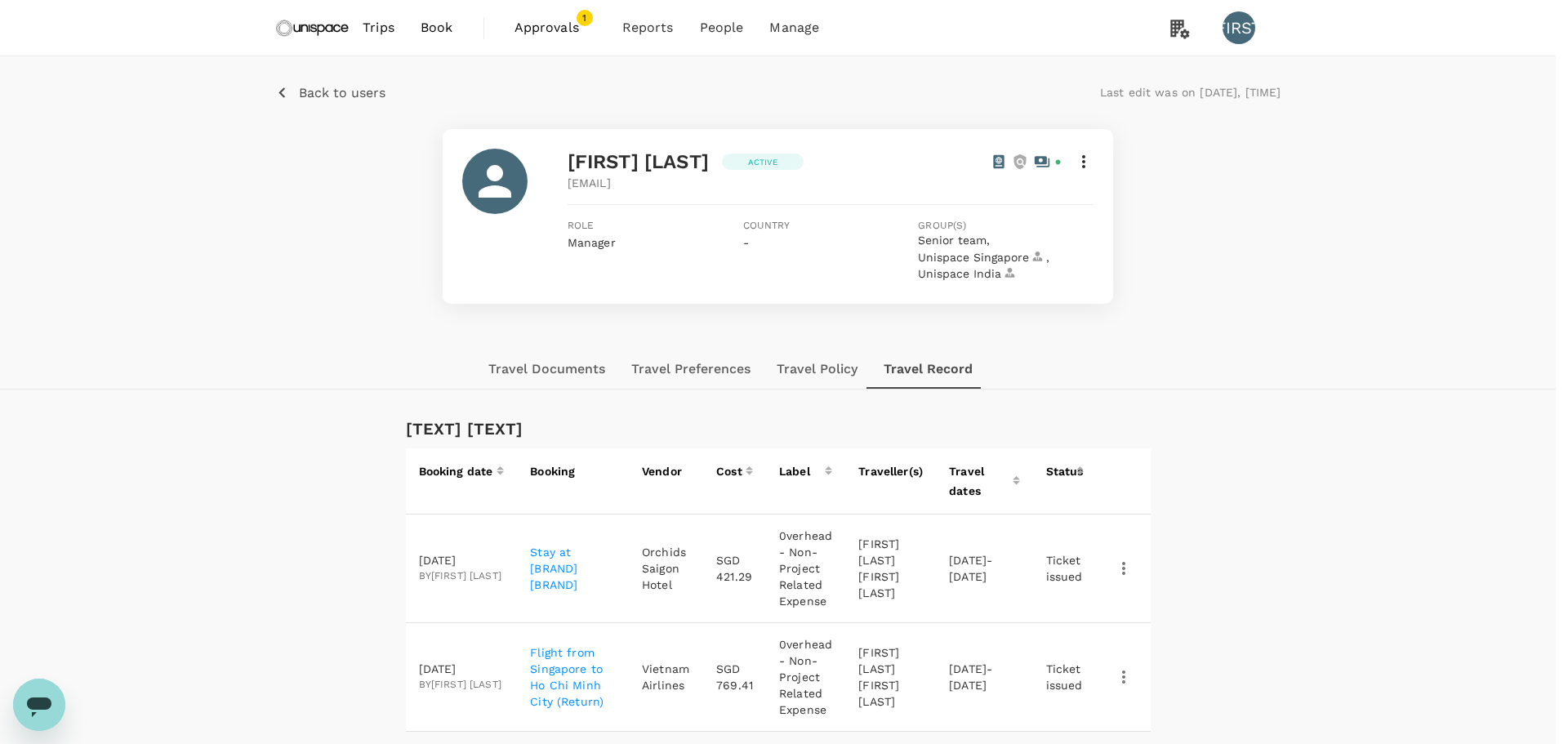 click at bounding box center (784, 372) 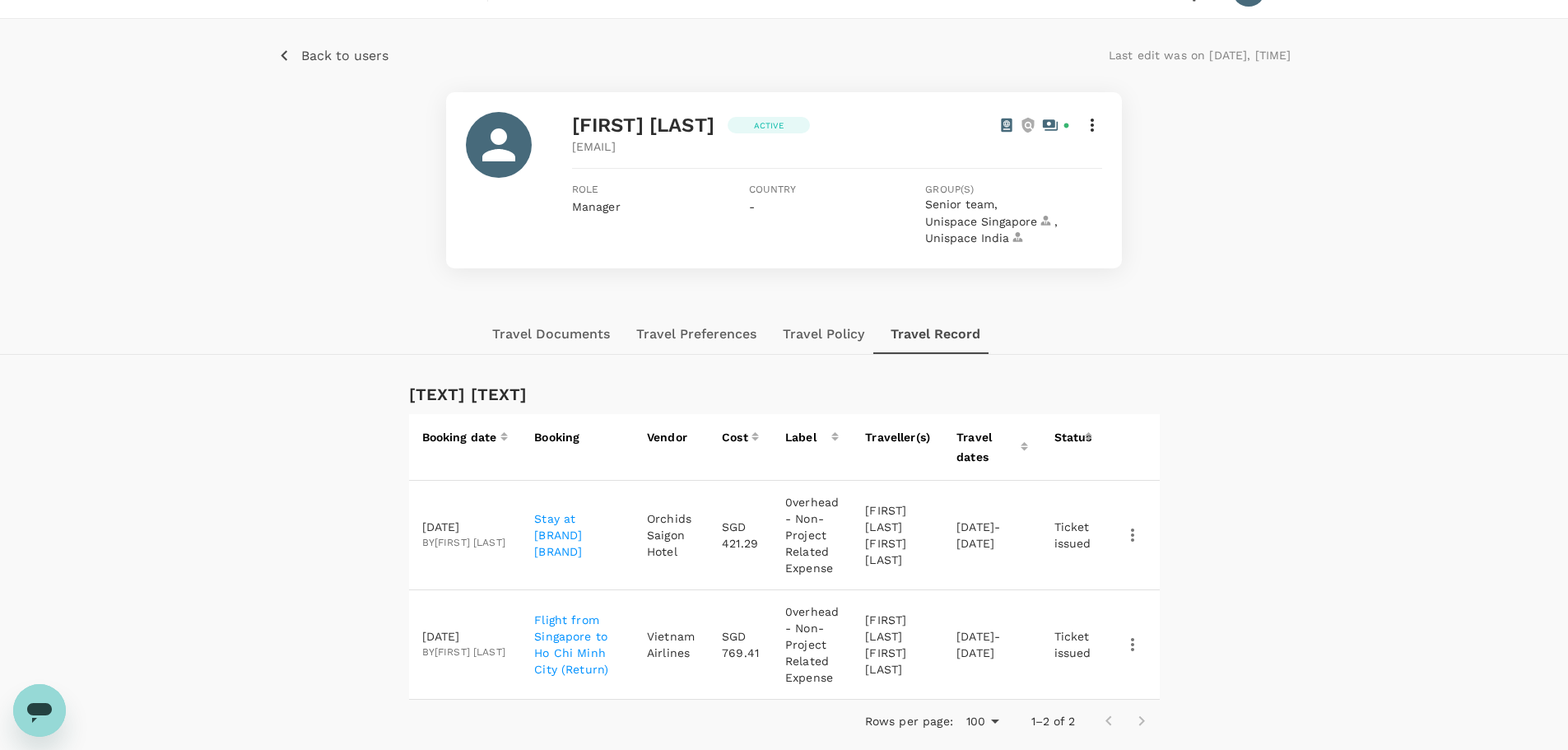 scroll, scrollTop: 0, scrollLeft: 0, axis: both 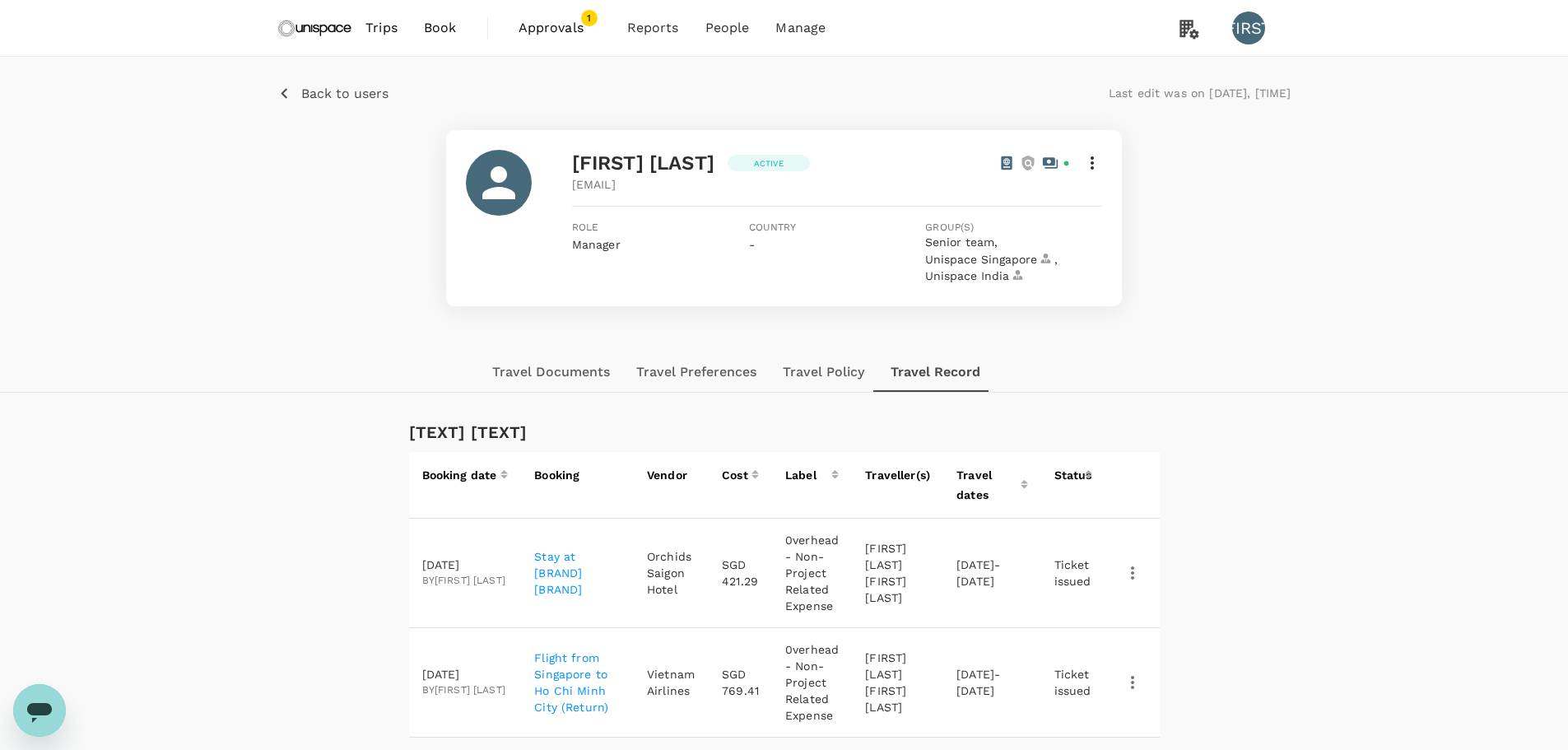 click on "Approvals" at bounding box center (560, 28) 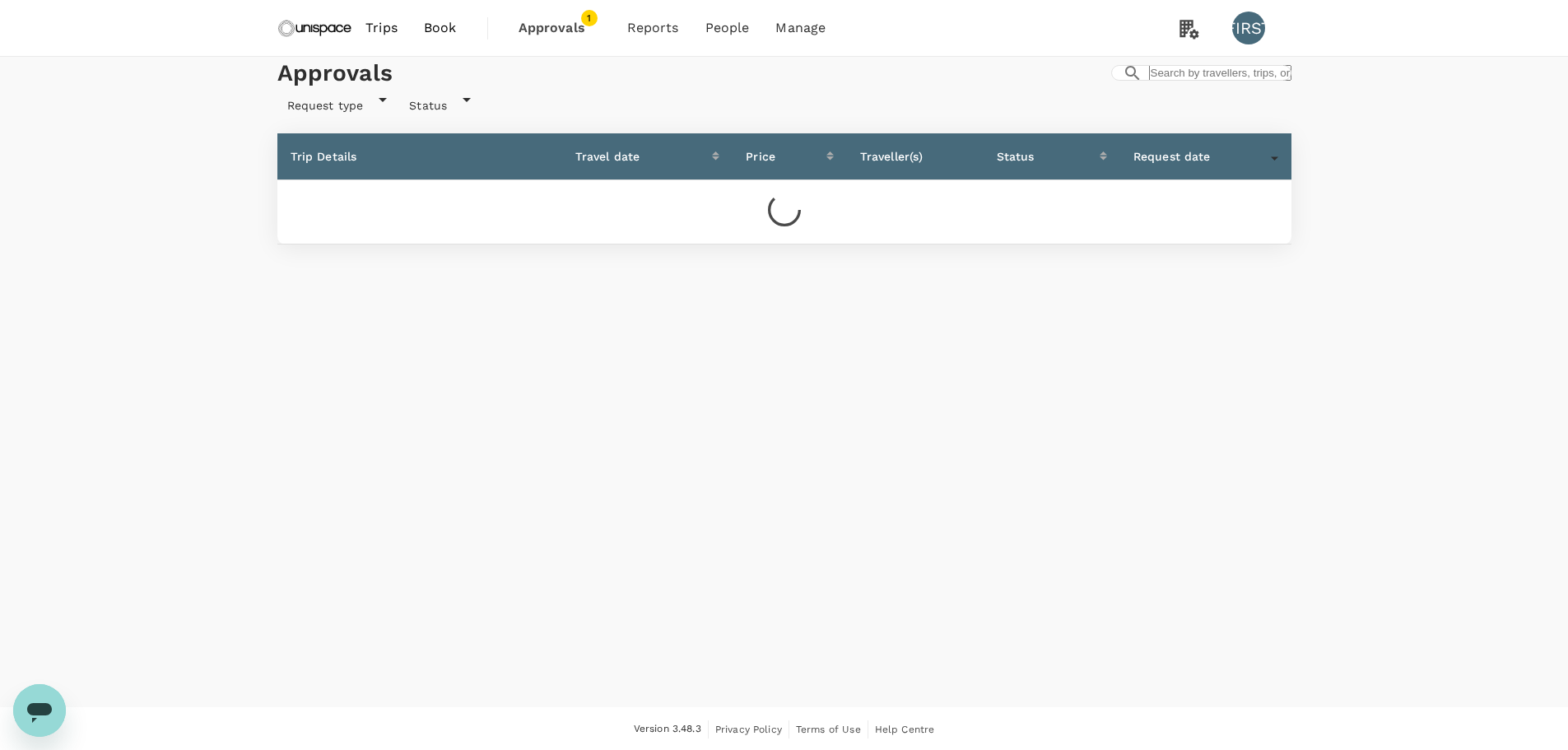 click on "Book" at bounding box center (440, 28) 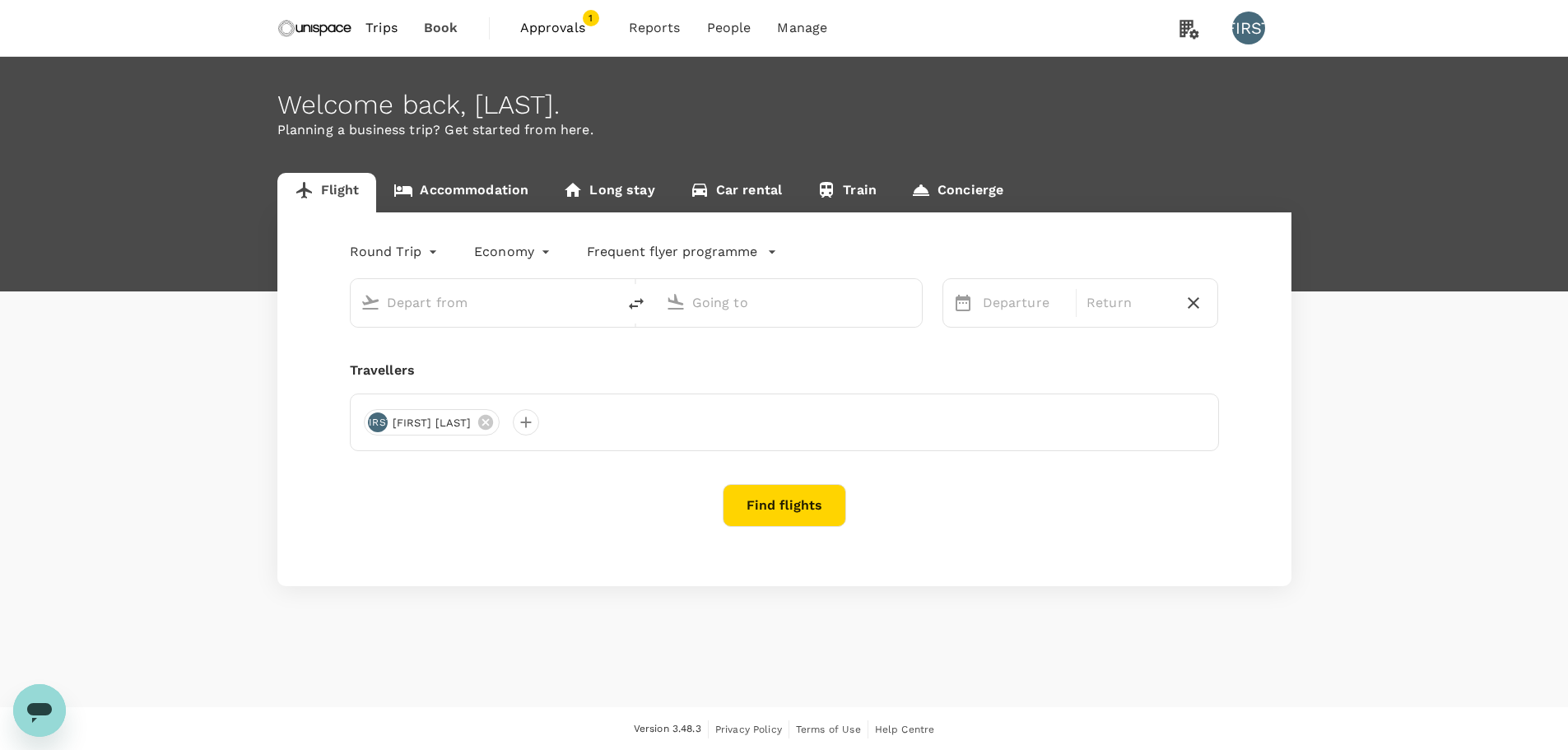 click on "Approvals" at bounding box center [561, 28] 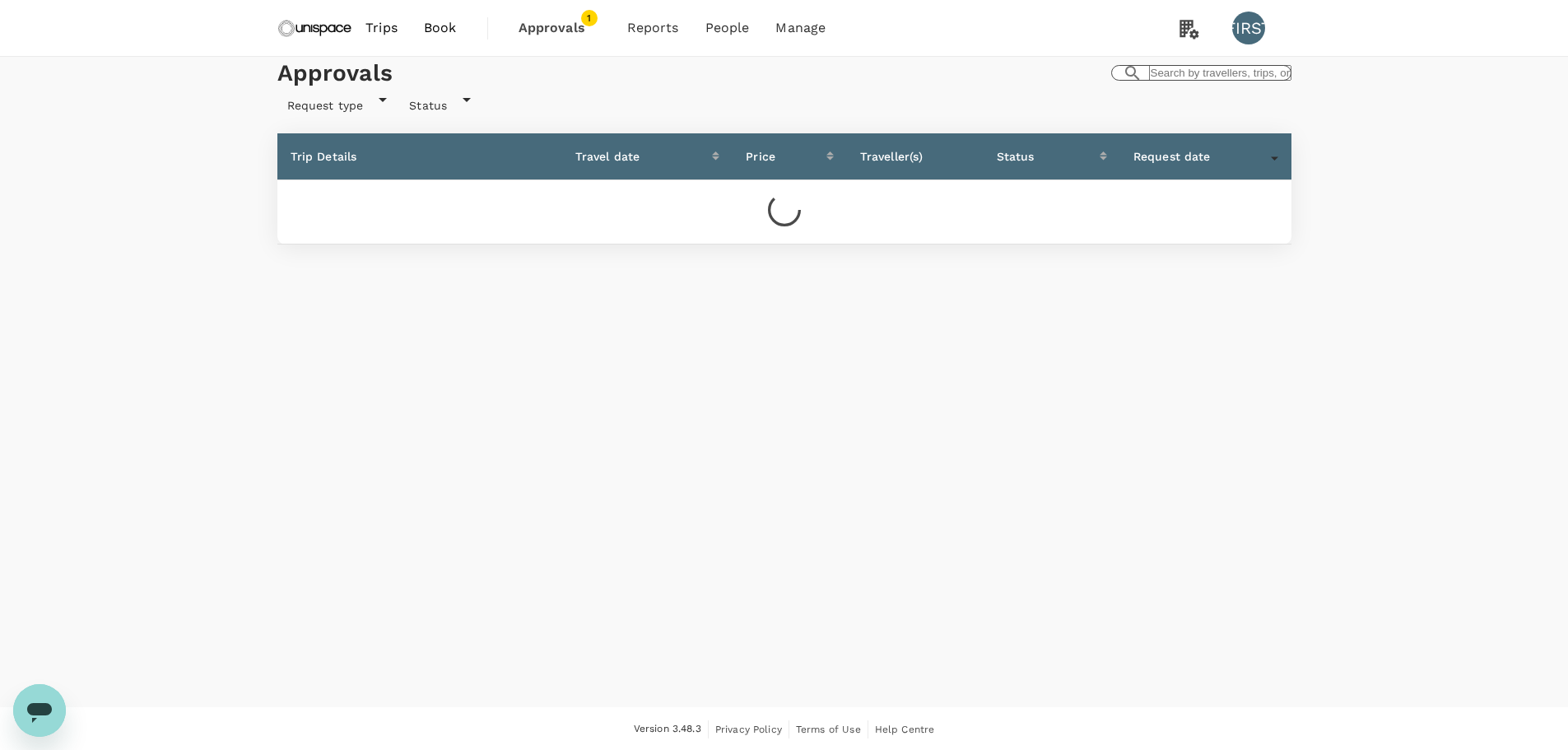 click at bounding box center (1220, 72) 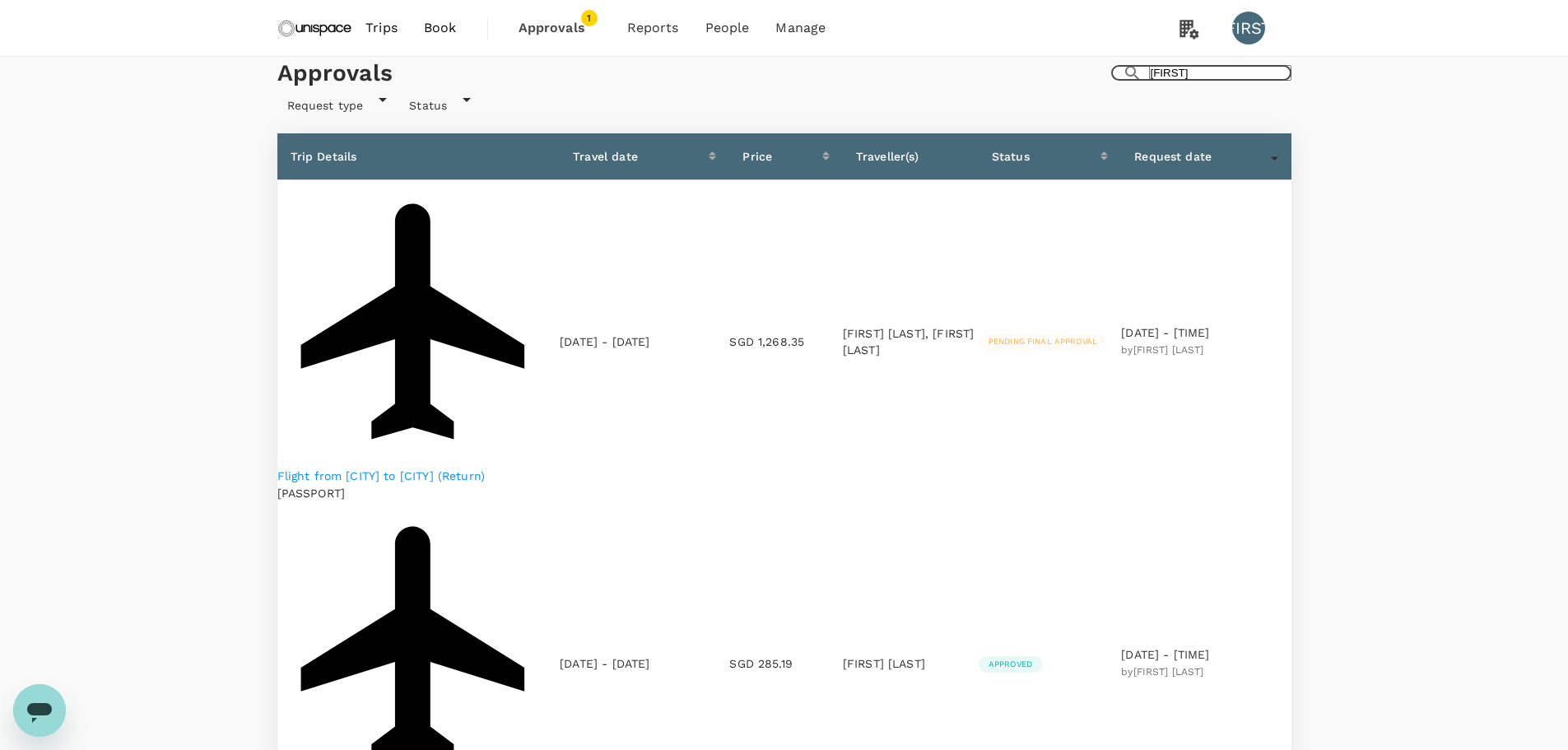 type on "[FIRST]" 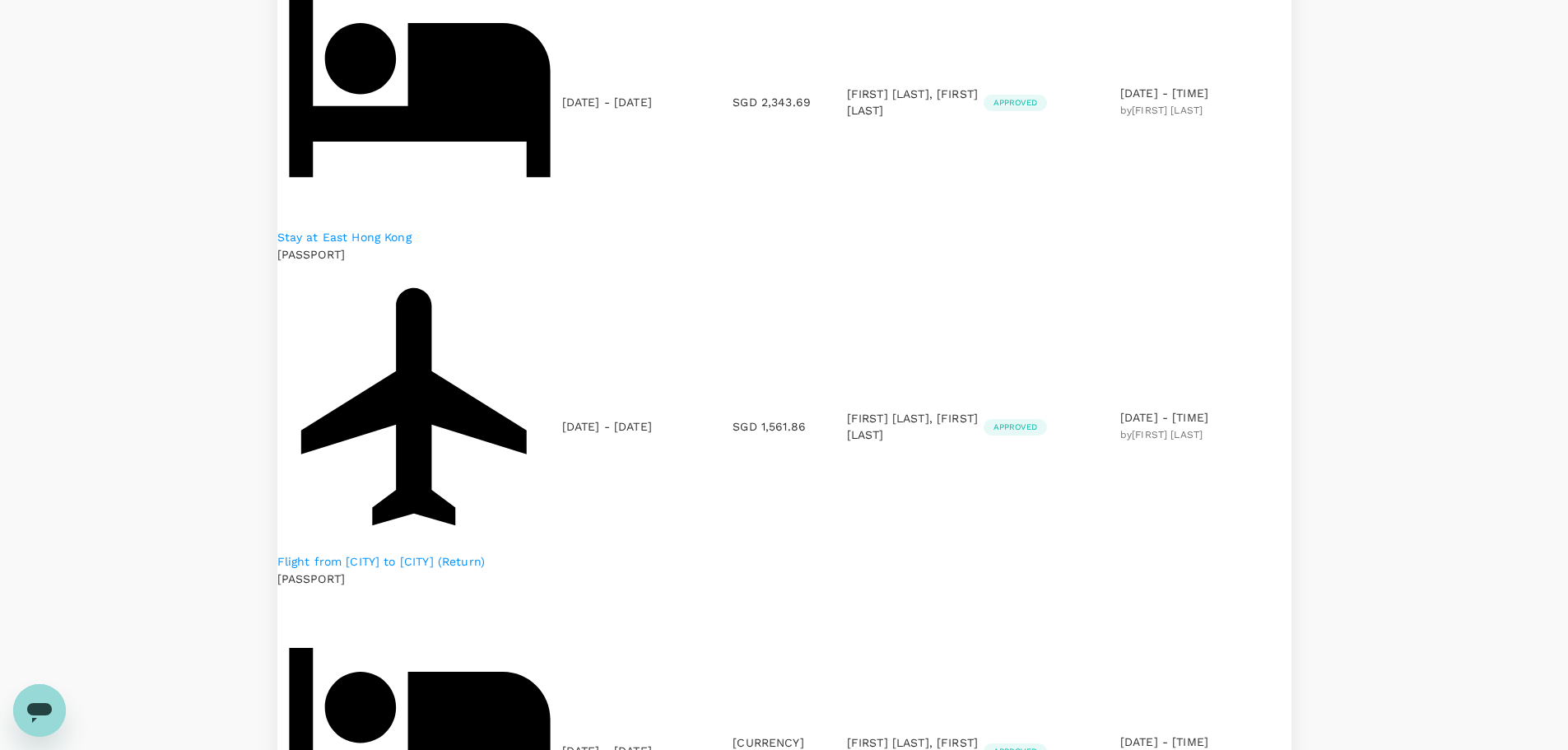 scroll, scrollTop: 988, scrollLeft: 0, axis: vertical 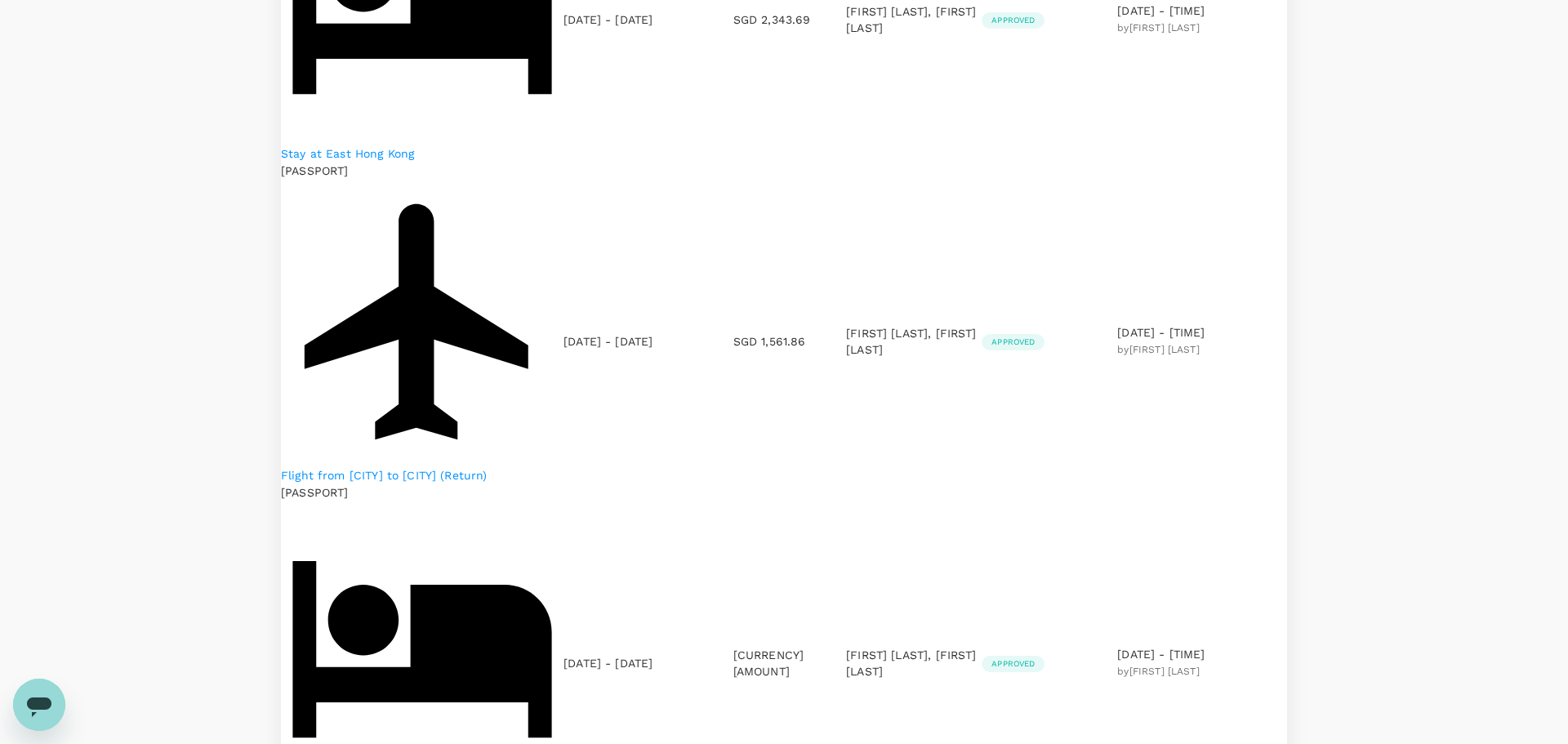 click on "Trips Book Approvals 1 Reports People Manage FH Approvals ​ [FIRST] ​ Request type Status Trip Details Travel date Price Traveller(s) Status Request date Stay at [HOTEL_NAME] [PASSPORT] [DATE] - [DATE] [CURRENCY] [AMOUNT] [FIRST] [LAST], [FIRST] [LAST] Approved [DATE] - [TIME] by [FIRST] [LAST] Flight from [CITY] to [CITY] (Return) [PASSPORT] [DATE] - [DATE] [CURRENCY] [AMOUNT] [FIRST] [LAST], [FIRST][LAST] [LAST] Approved [DATE] - [TIME] by [FIRST] [LAST] Stay at [HOTEL_NAME] [PASSPORT] [DATE] - [DATE] [CURRENCY] [AMOUNT] [FIRST] [LAST], [FIRST] [LAST] Approved [DATE] - [TIME] by [FIRST] [LAST] Flight from [CITY] to [CITY] (Return) [PASSPORT] [DATE] - [DATE] [CURRENCY] [AMOUNT] [FIRST] [LAST], [FIRST][LAST] [LAST] Approved [DATE] - [TIME] by [FIRST] [LAST] Stay at [HOTEL_NAME] [PASSPORT] [DATE] - [DATE] [CURRENCY] [AMOUNT] [FIRST] [LAST], [FIRST] [LAST] Approved [DATE] - [TIME] by [FIRST] [LAST]" at bounding box center [784, 1909] 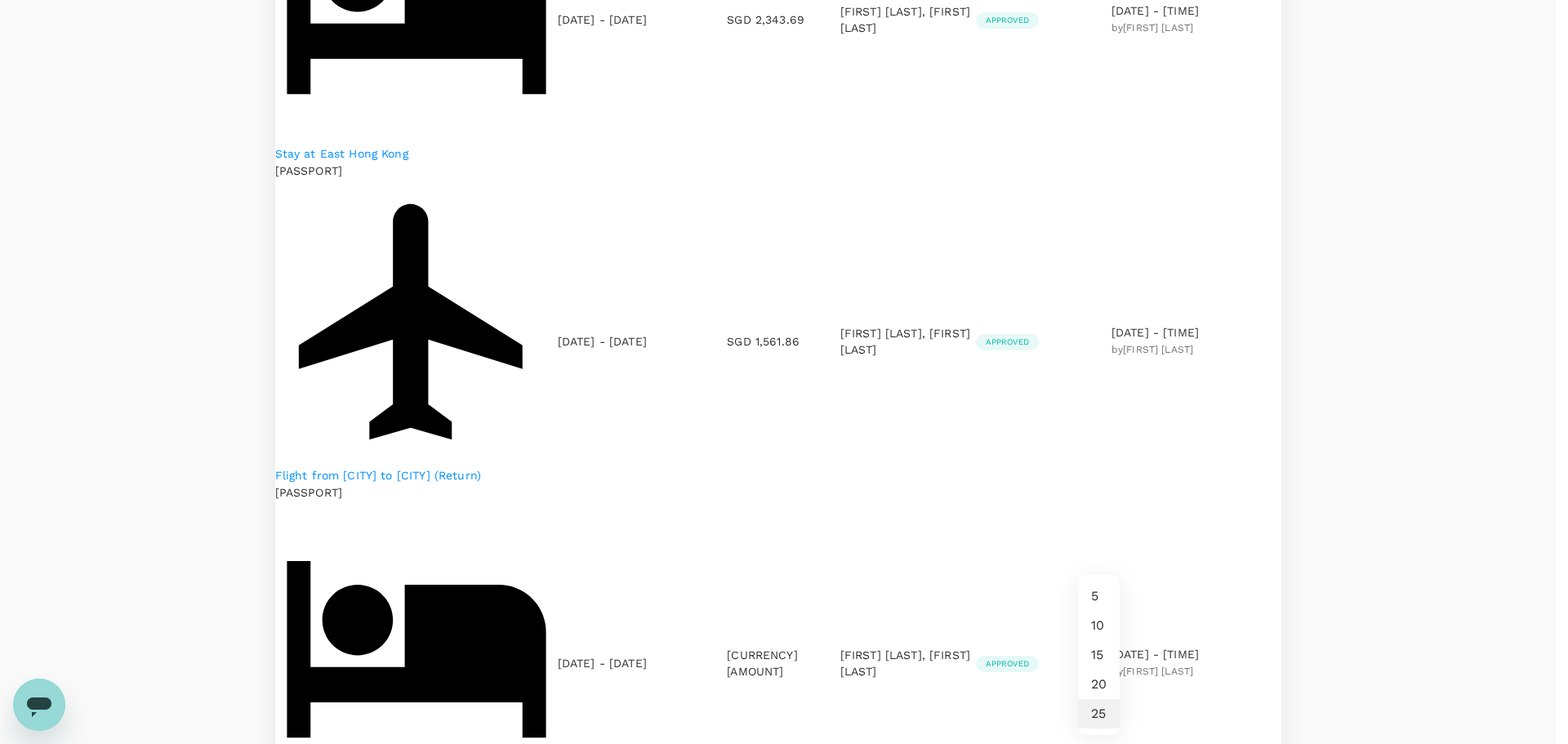 click at bounding box center (784, 372) 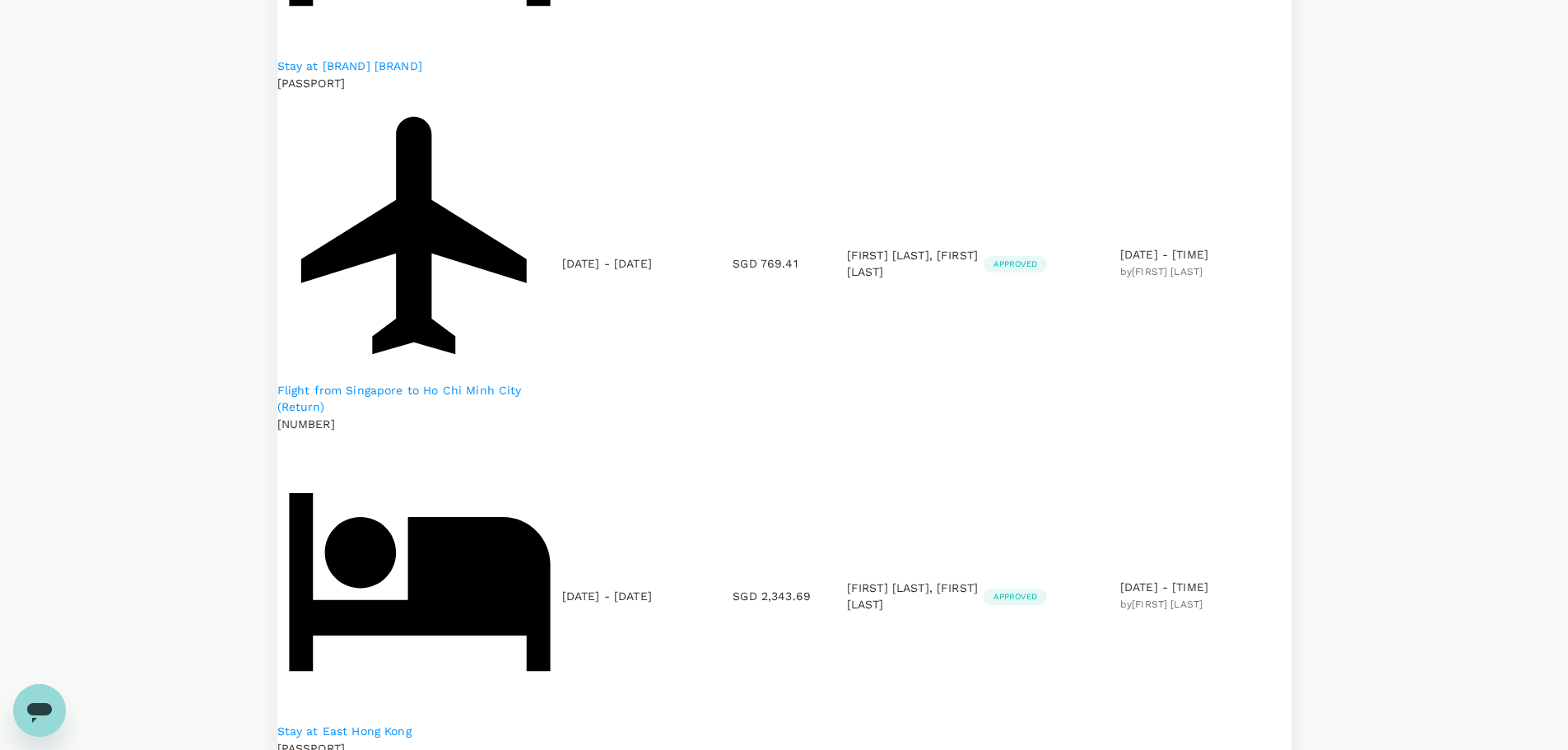 scroll, scrollTop: 0, scrollLeft: 0, axis: both 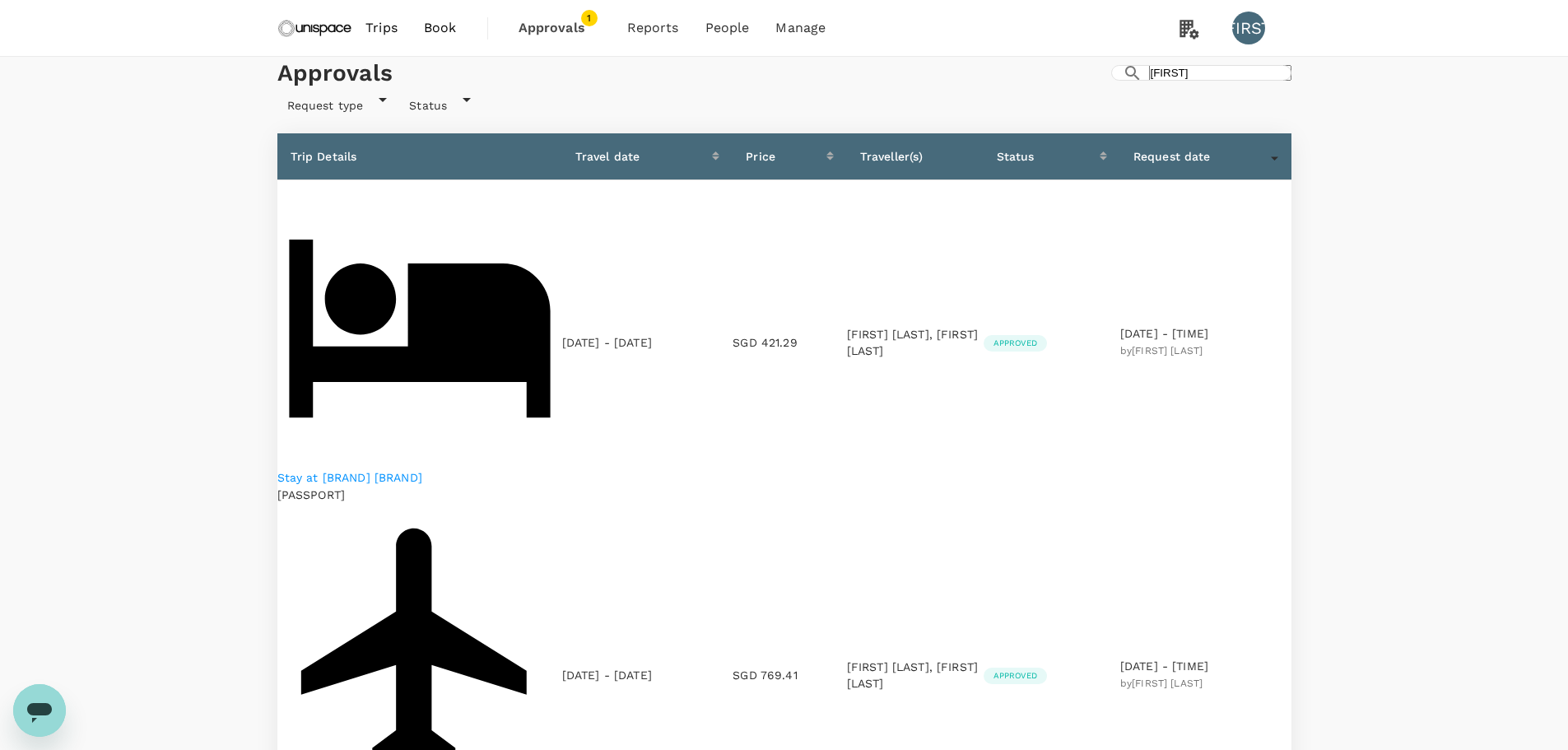 click at bounding box center [315, 28] 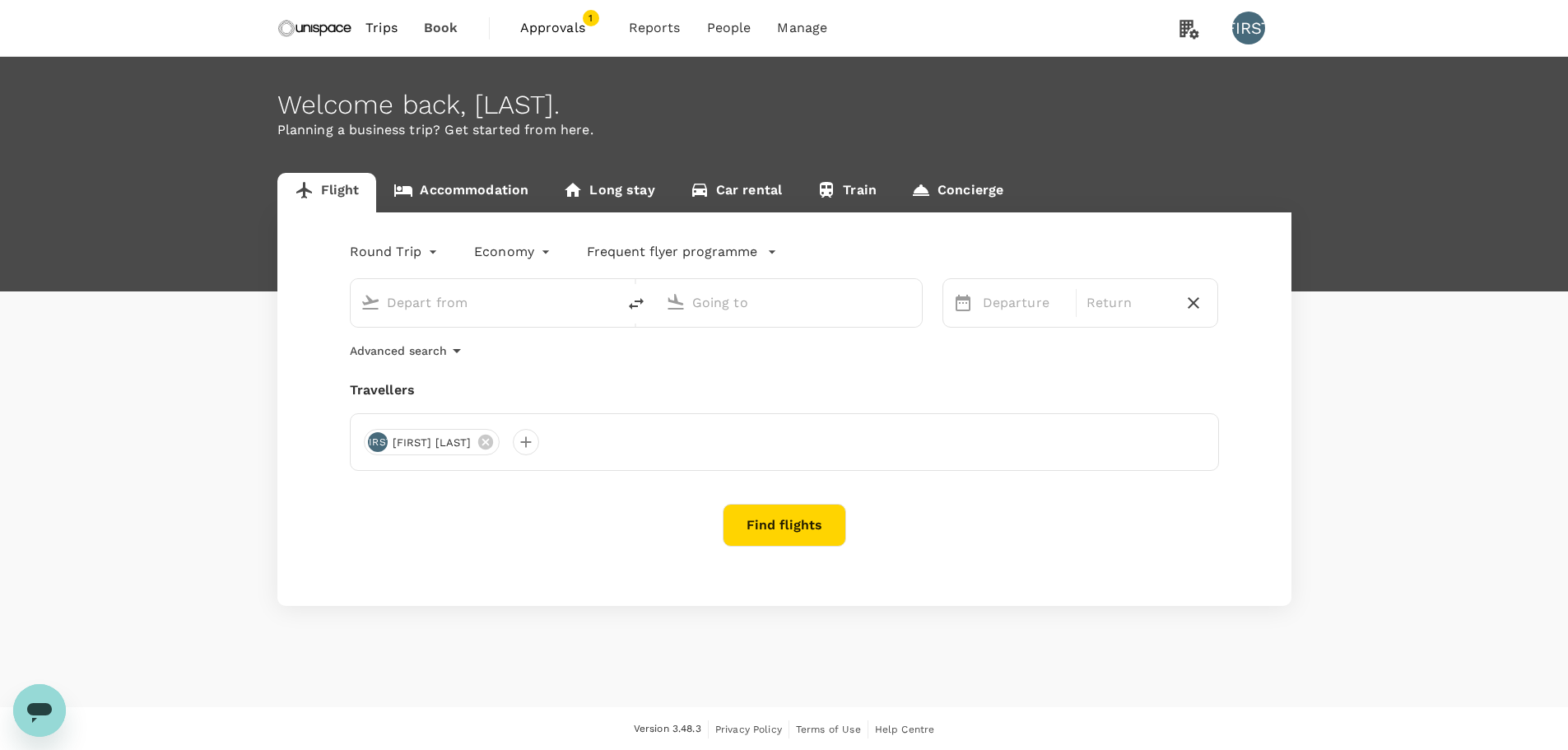type on "Singapore Changi (SIN)" 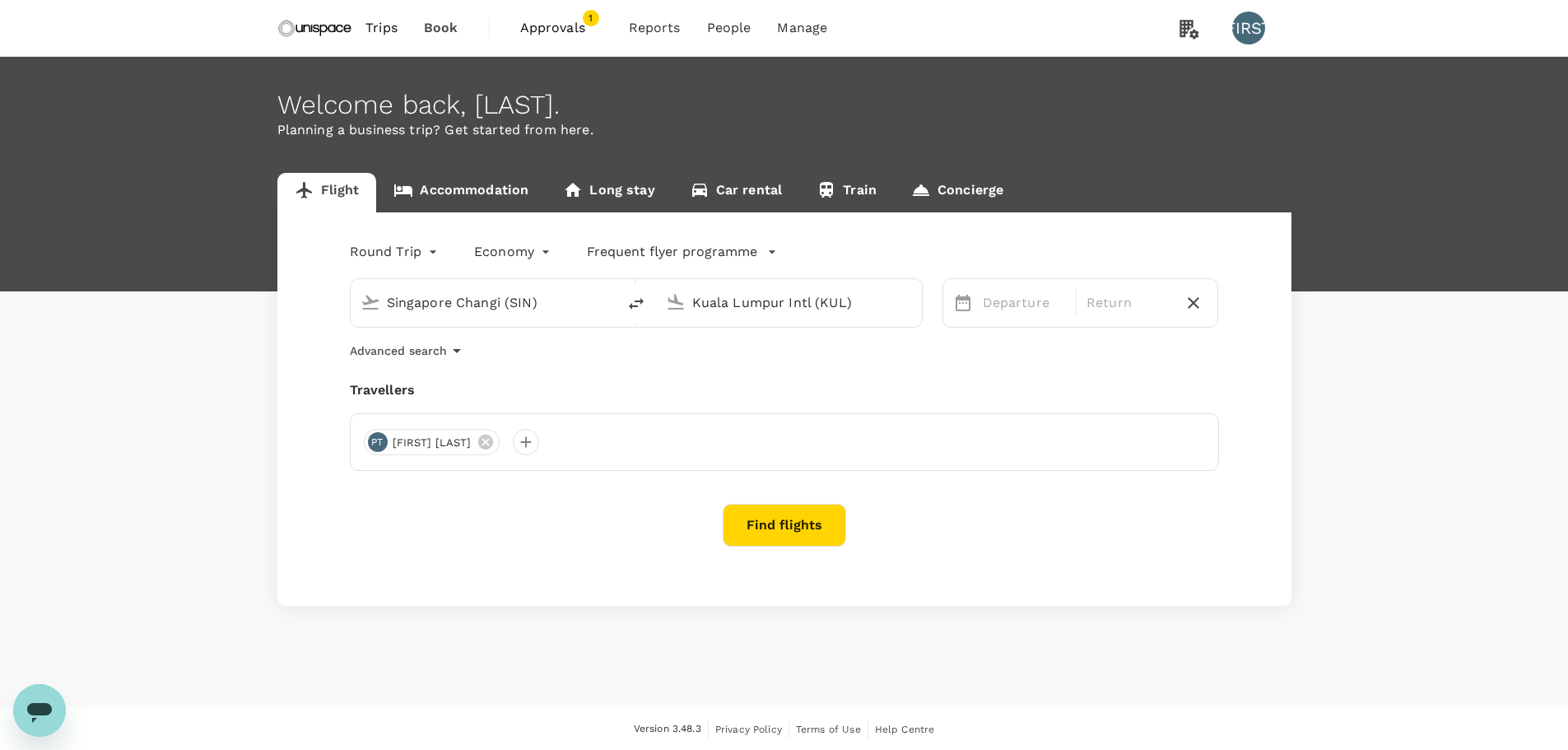 type 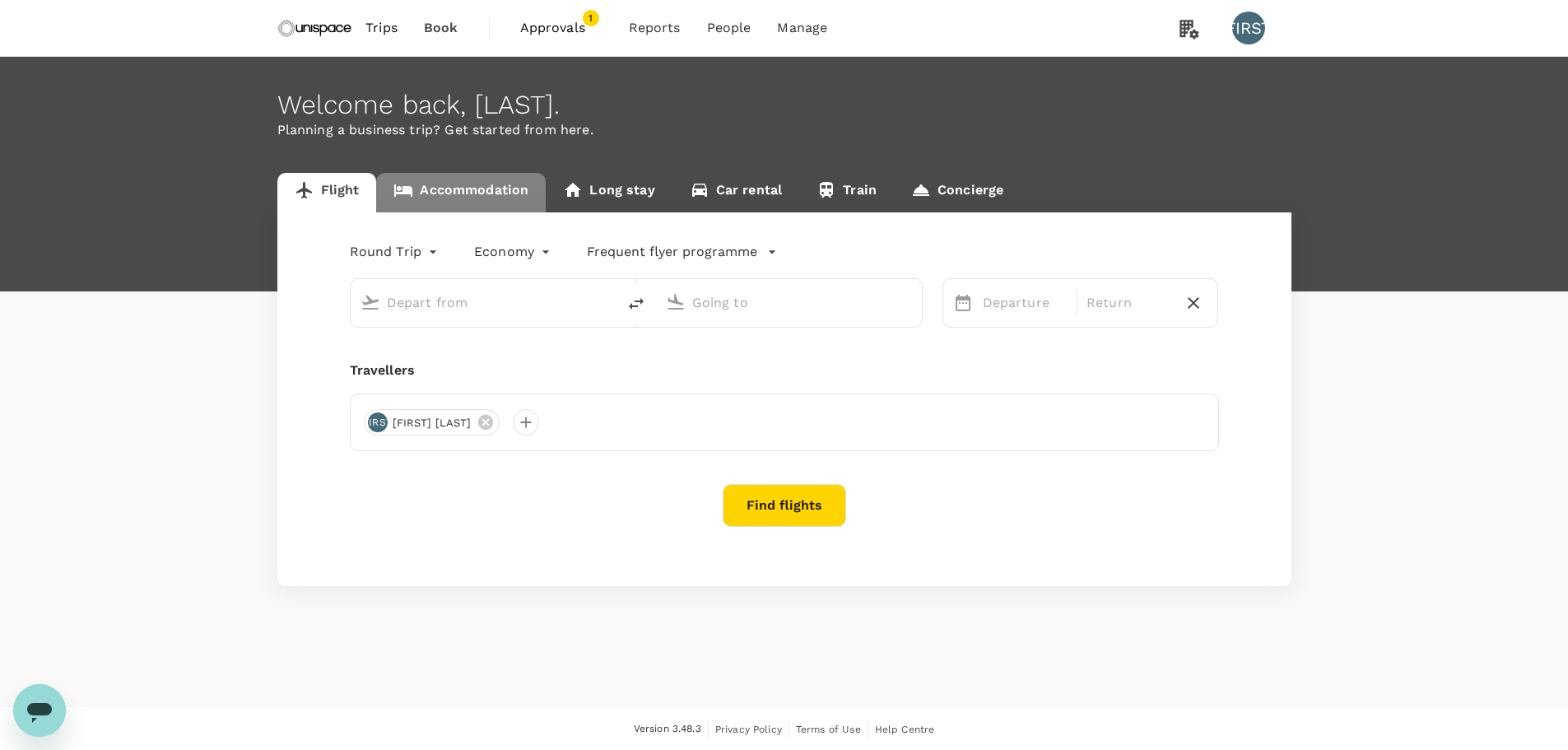 click on "Accommodation" at bounding box center [461, 193] 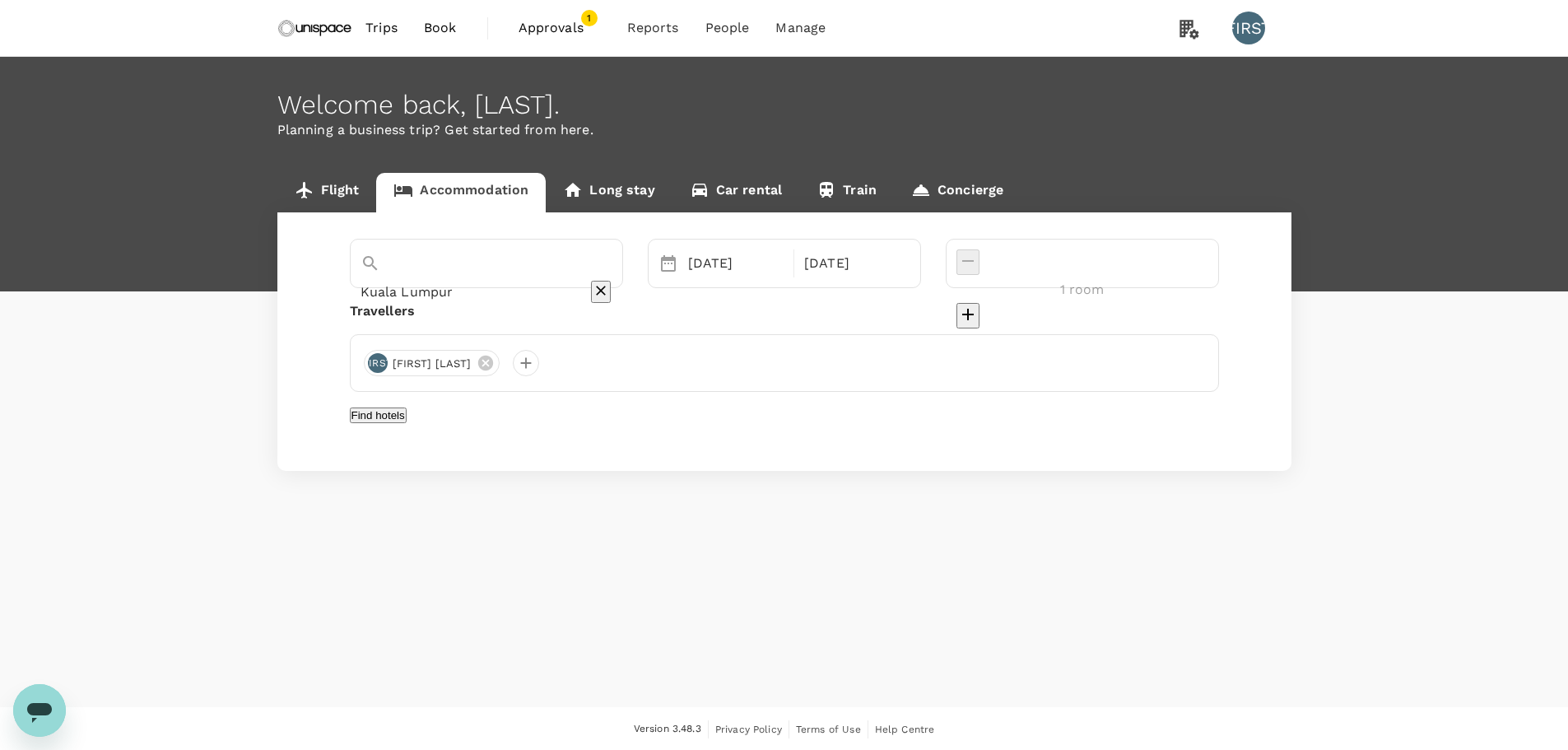 click on "Kuala Lumpur" at bounding box center [463, 291] 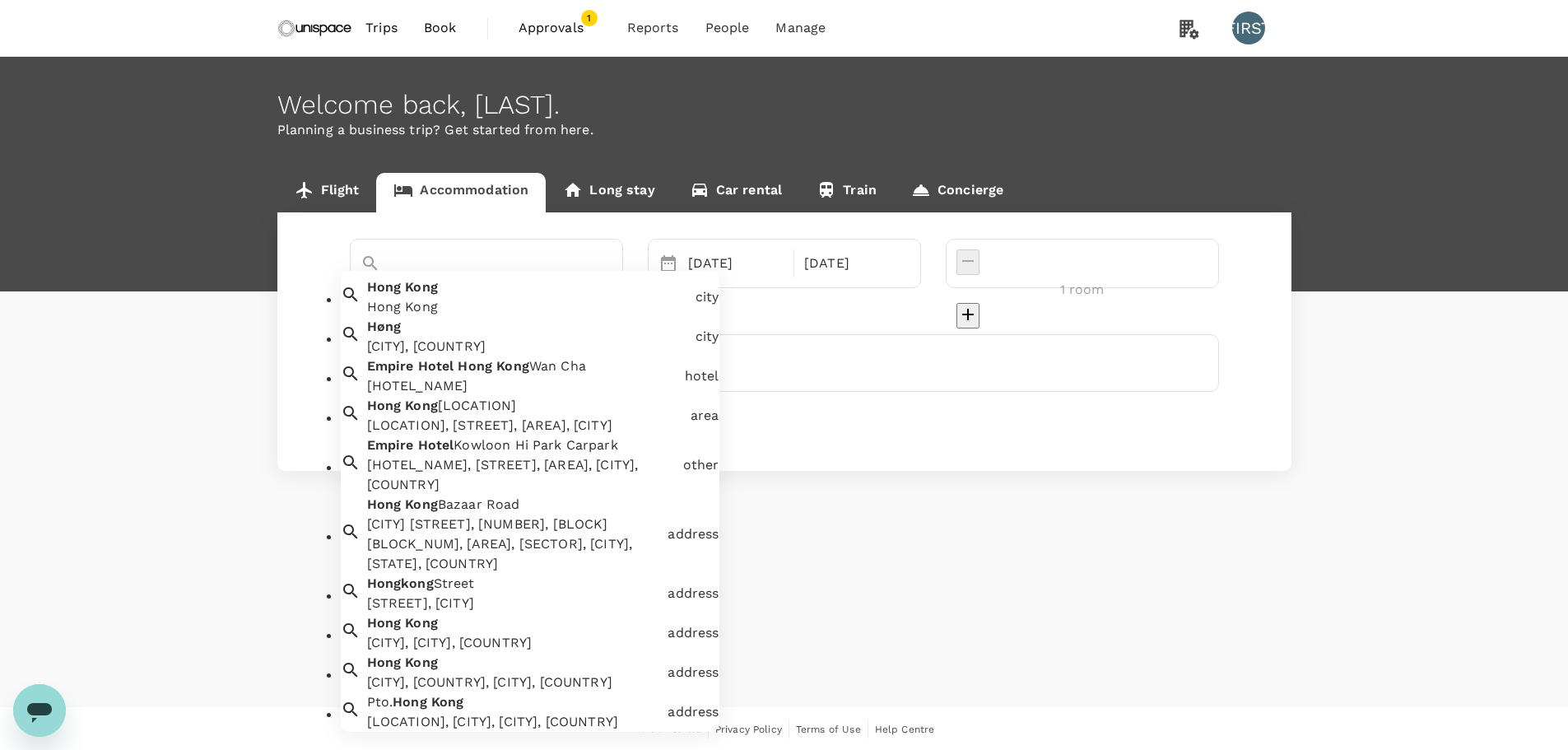 click on "Hotel" at bounding box center [436, 366] 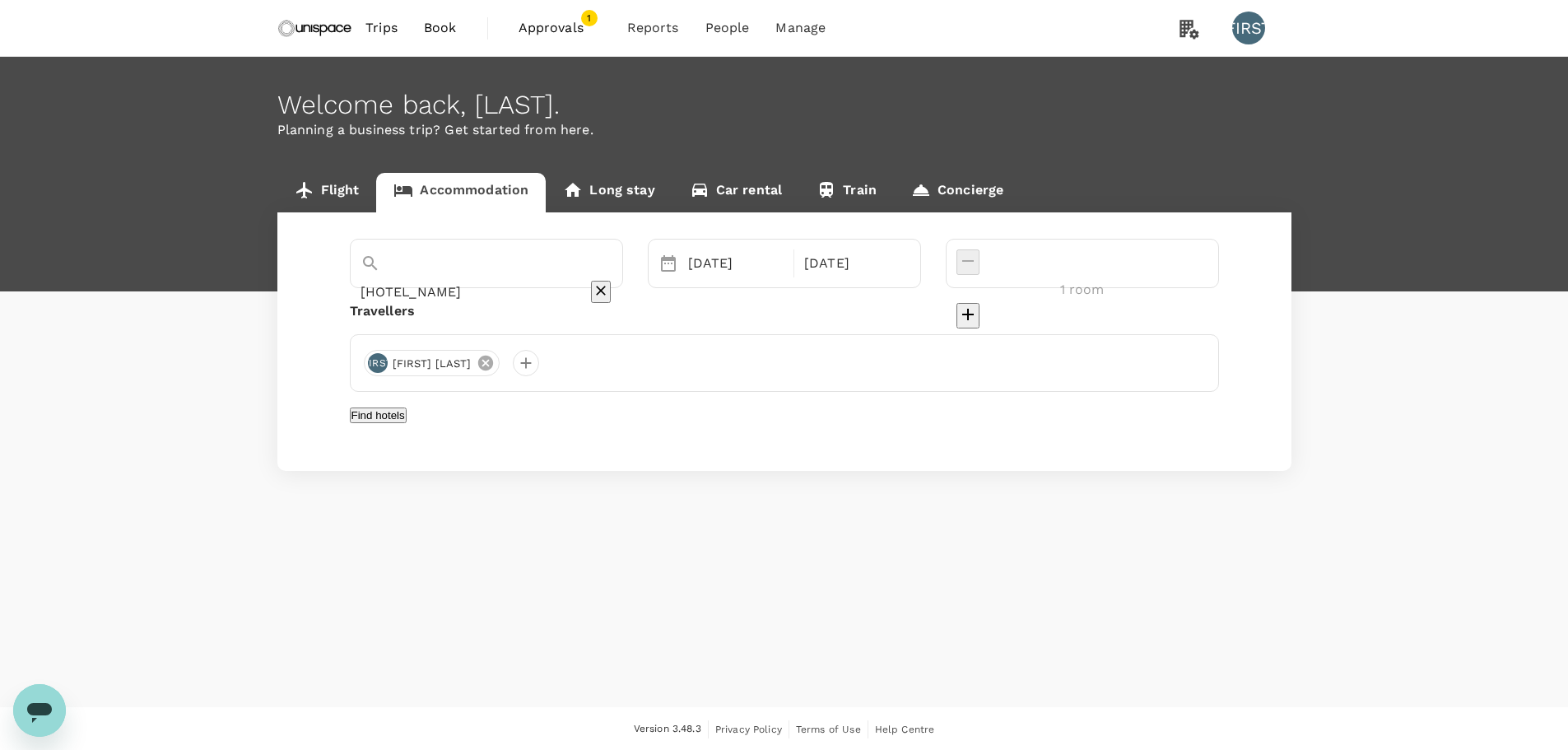 type on "[HOTEL_NAME]" 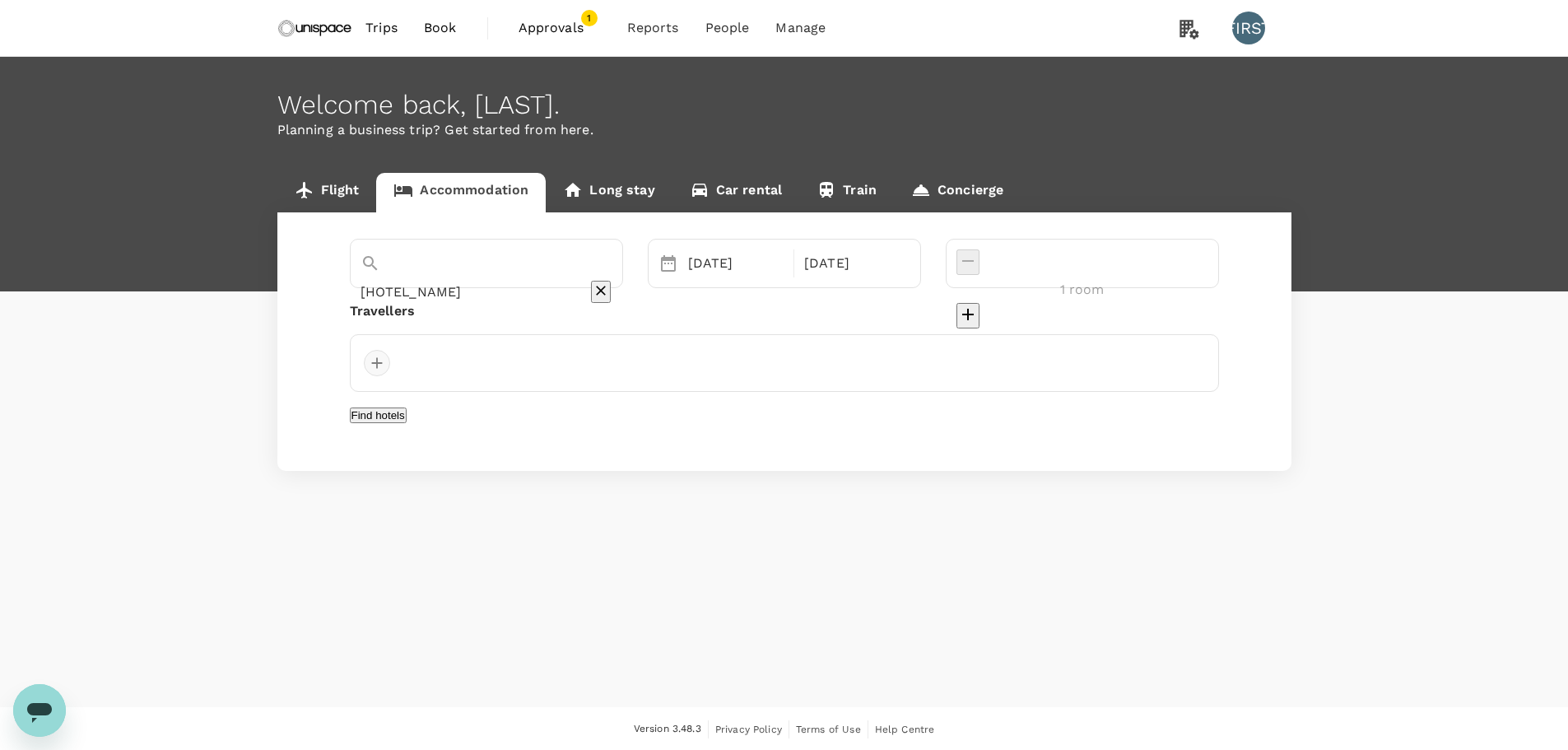 click at bounding box center [377, 363] 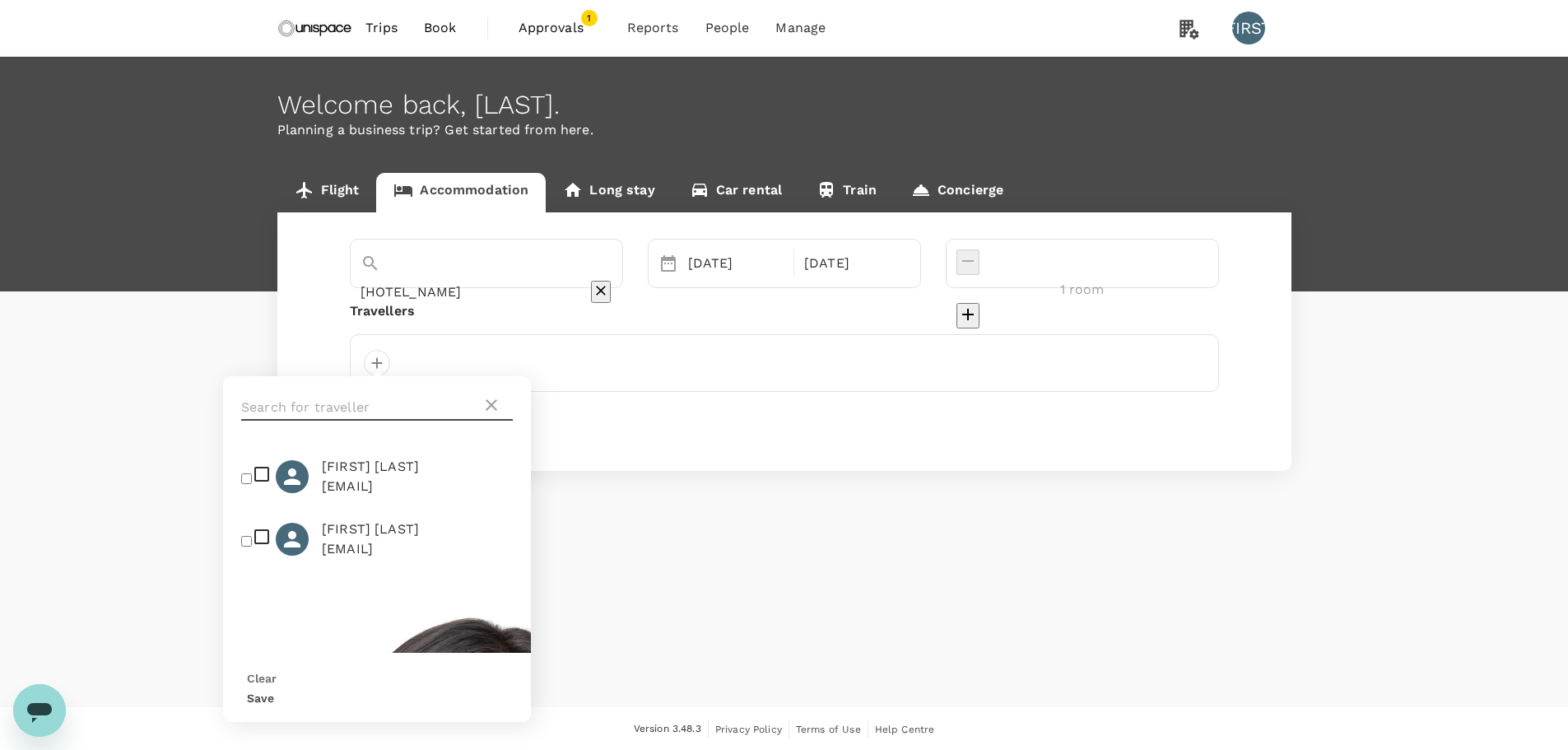 click at bounding box center [361, 408] 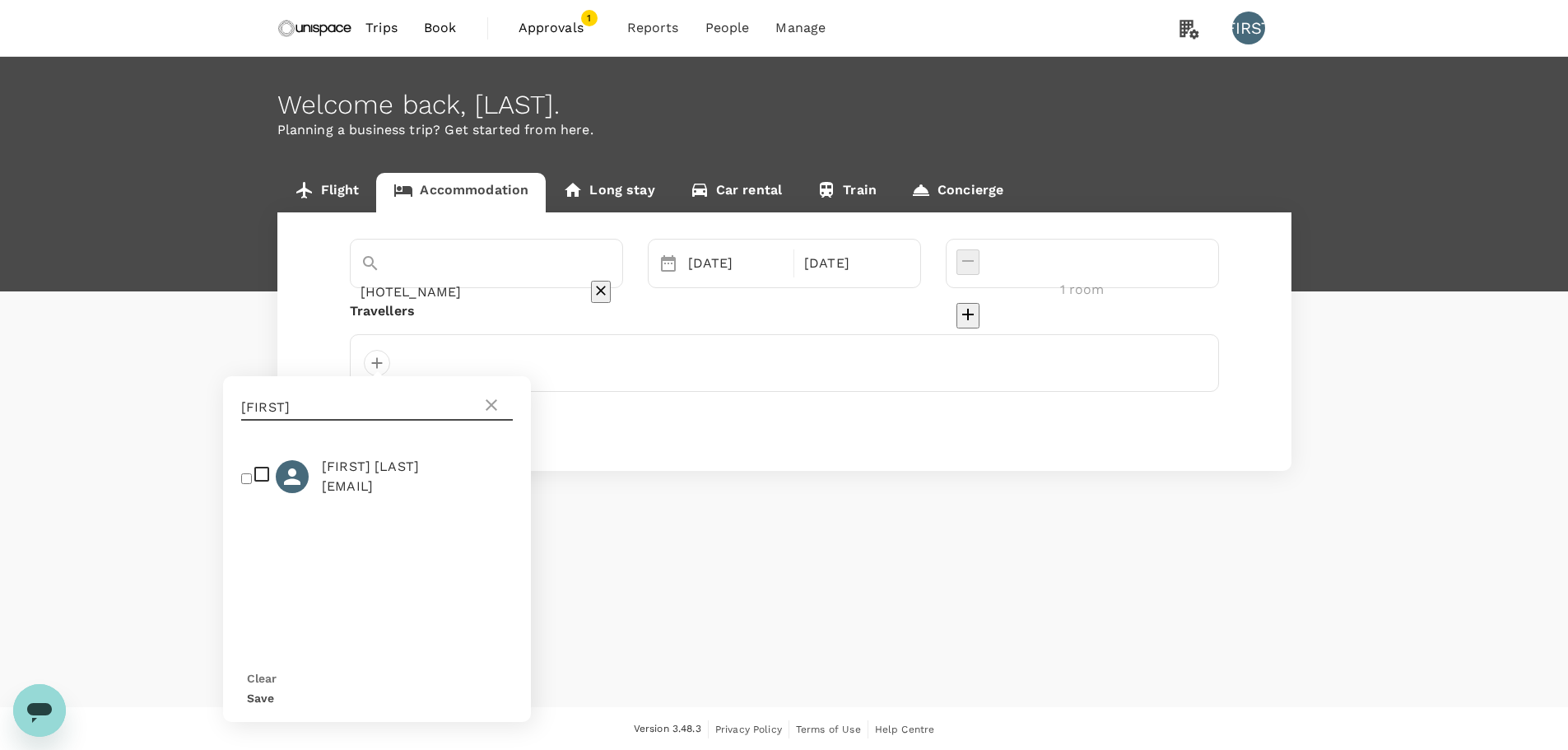 type on "[FIRST]" 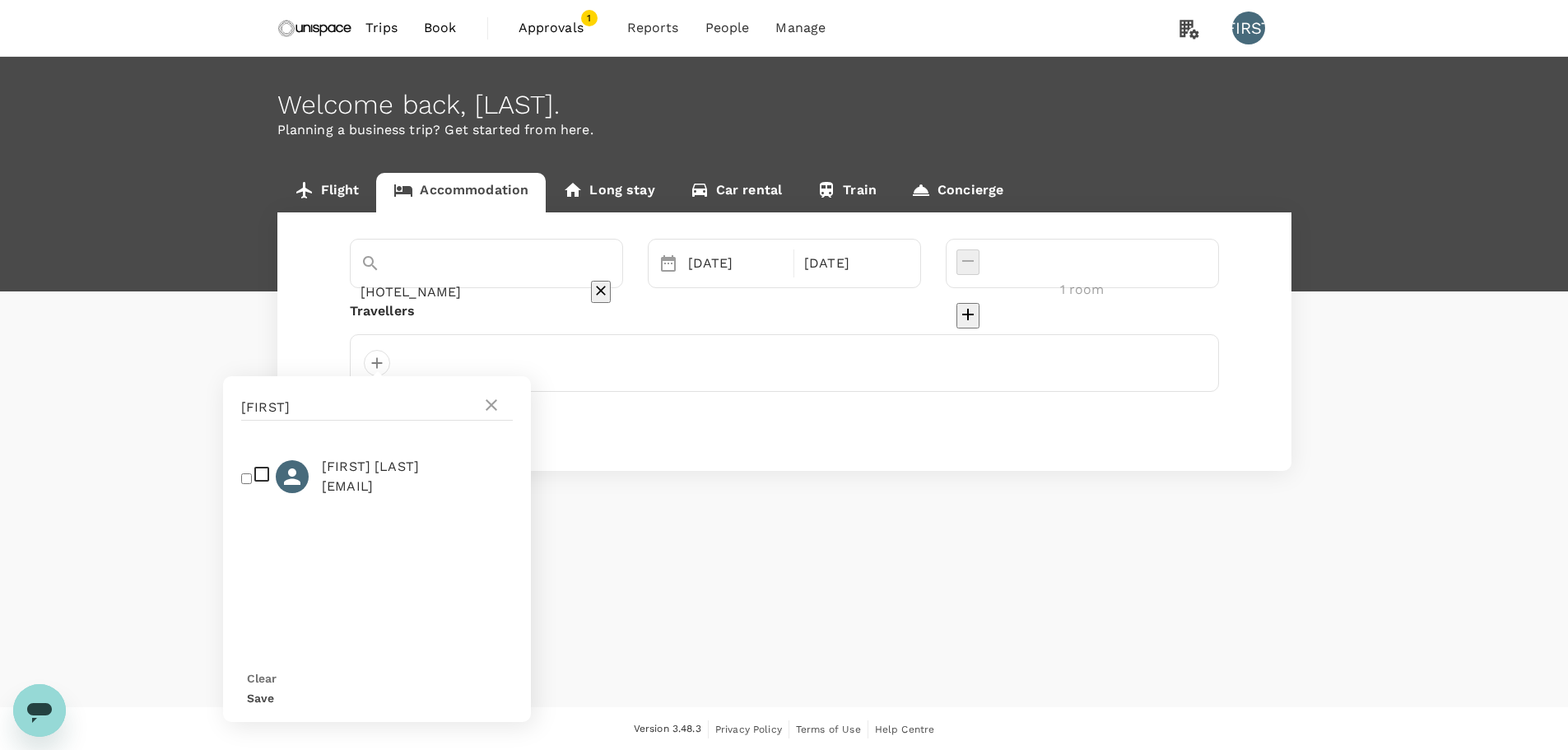 click on "[FIRST] [LAST]" at bounding box center [417, 467] 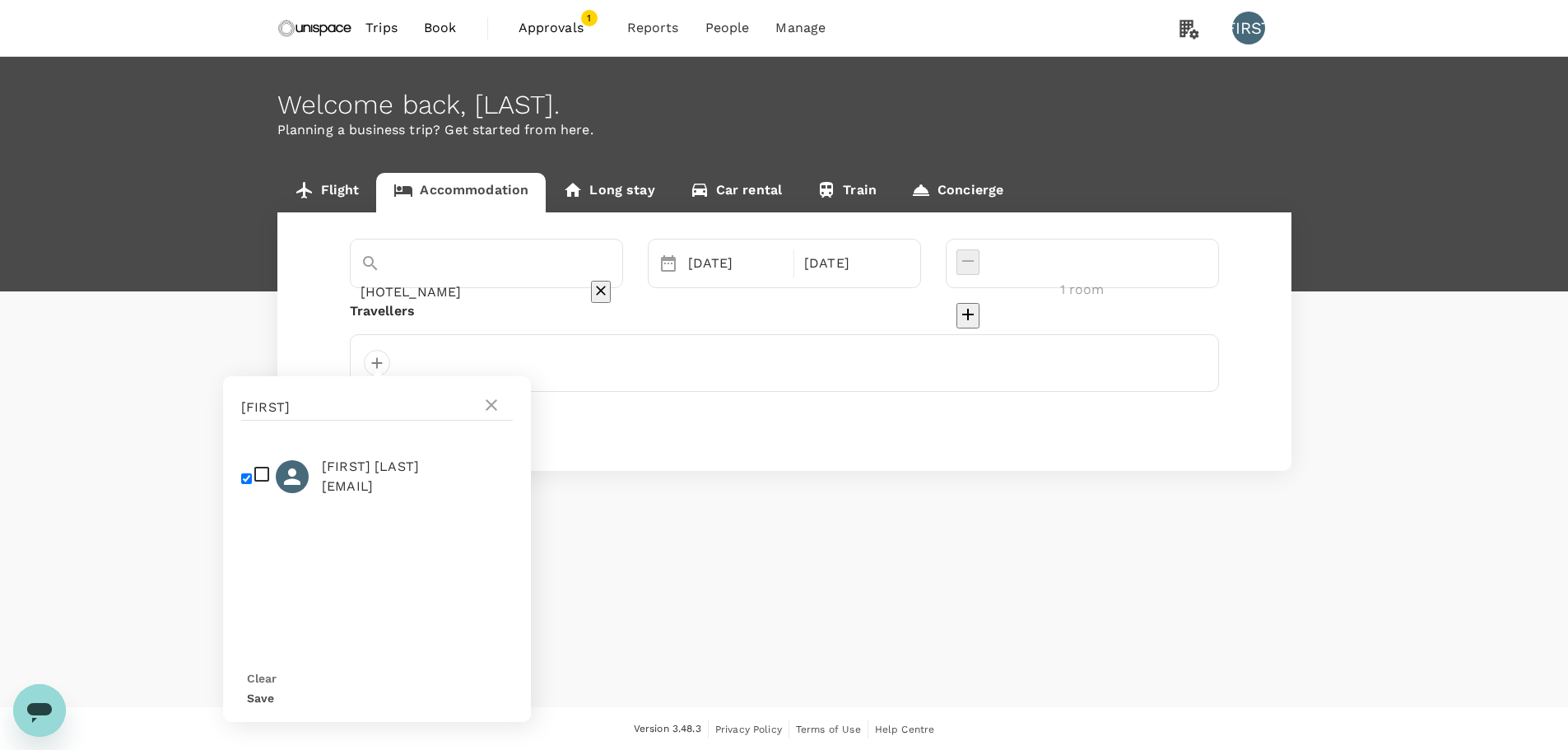 checkbox on "true" 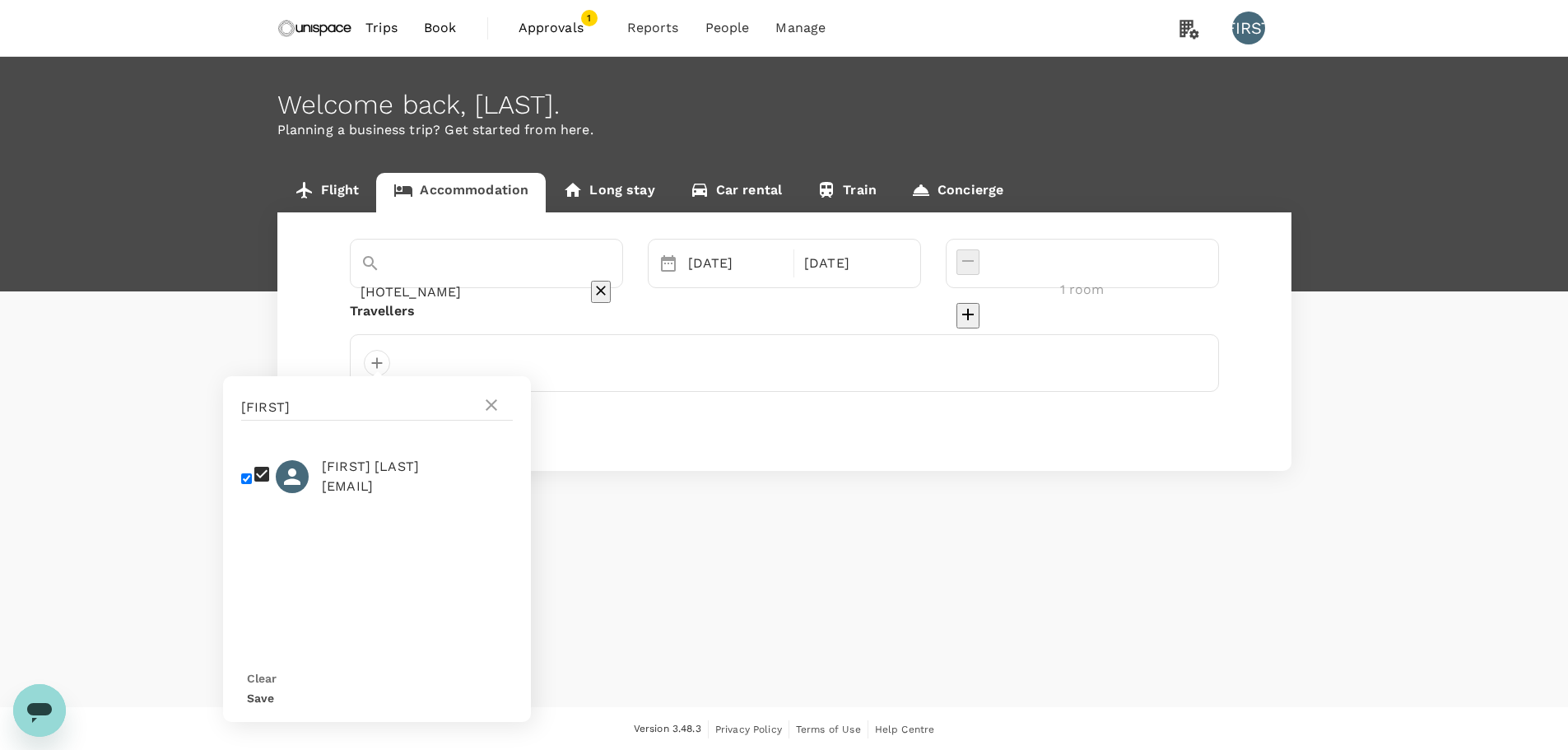 click on "Save" at bounding box center [260, 698] 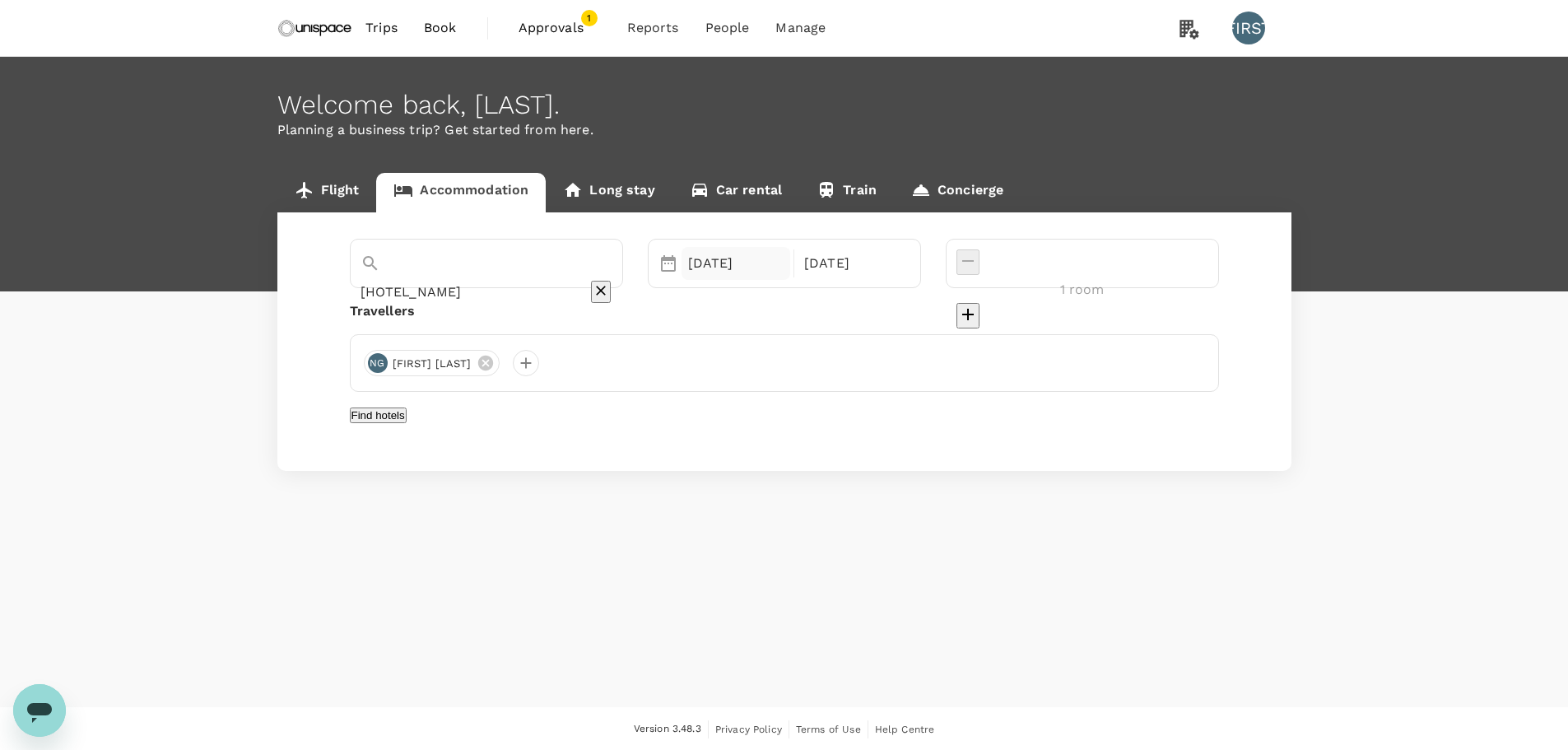 click on "[DATE]" at bounding box center [736, 263] 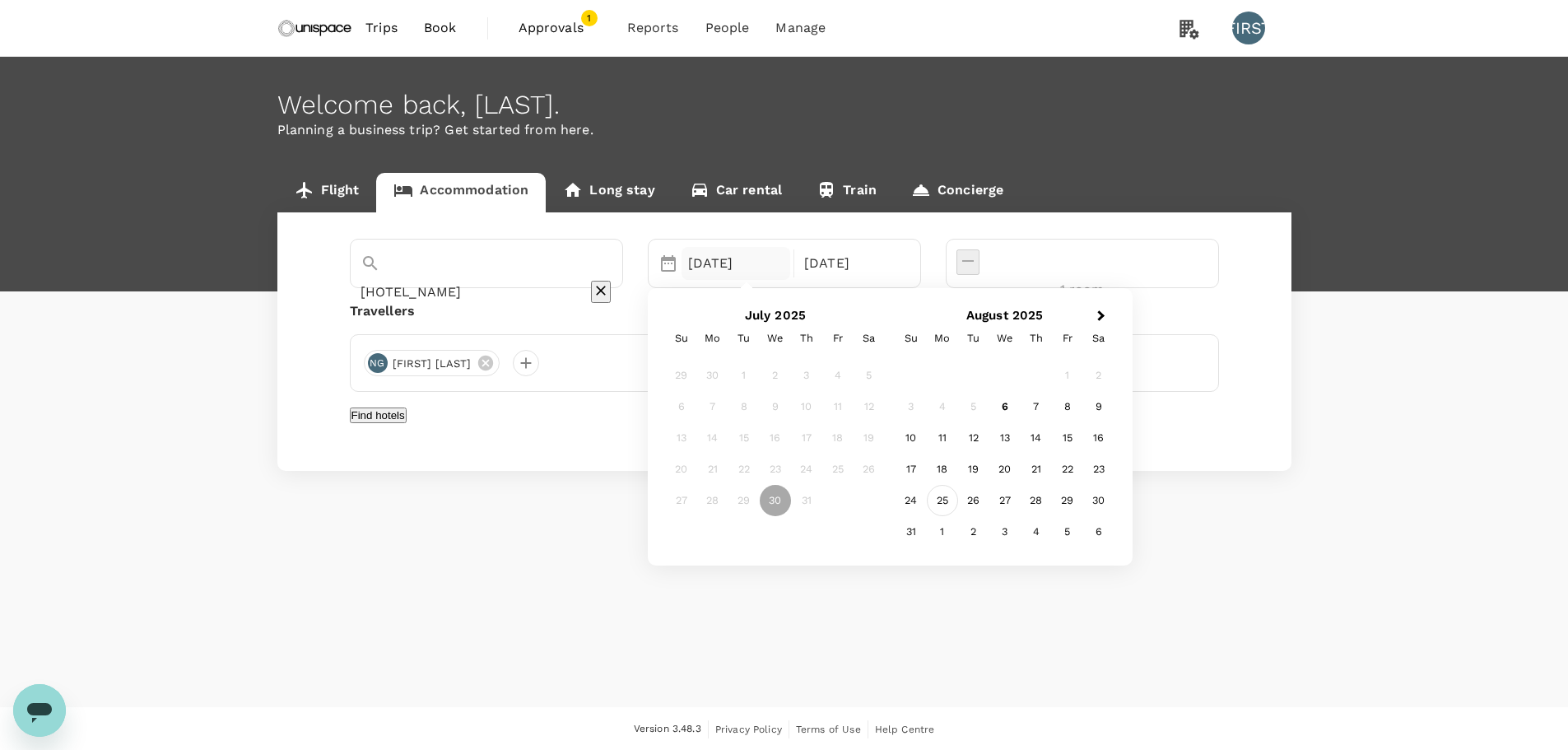 click on "25" at bounding box center (942, 501) 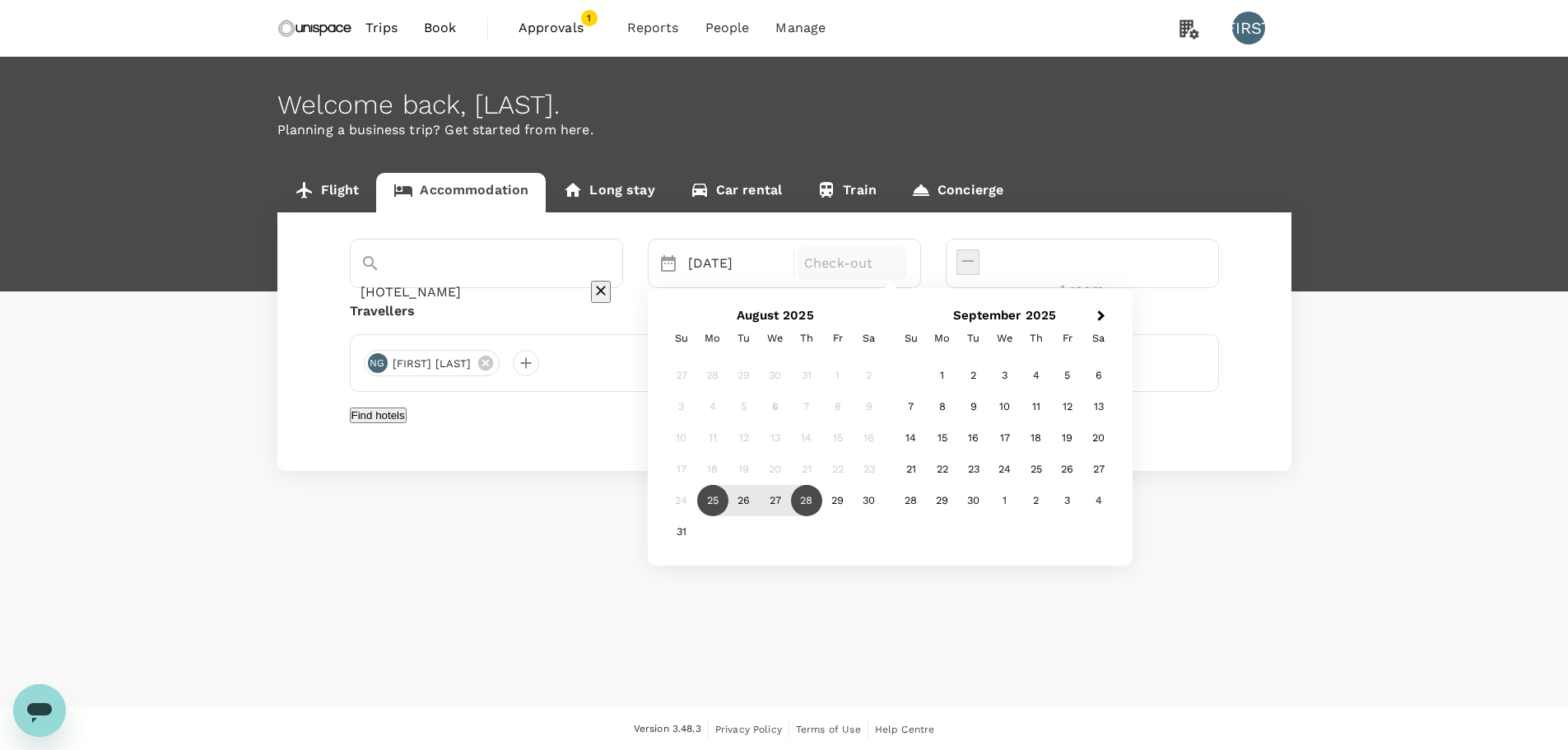 click on "28" at bounding box center (807, 501) 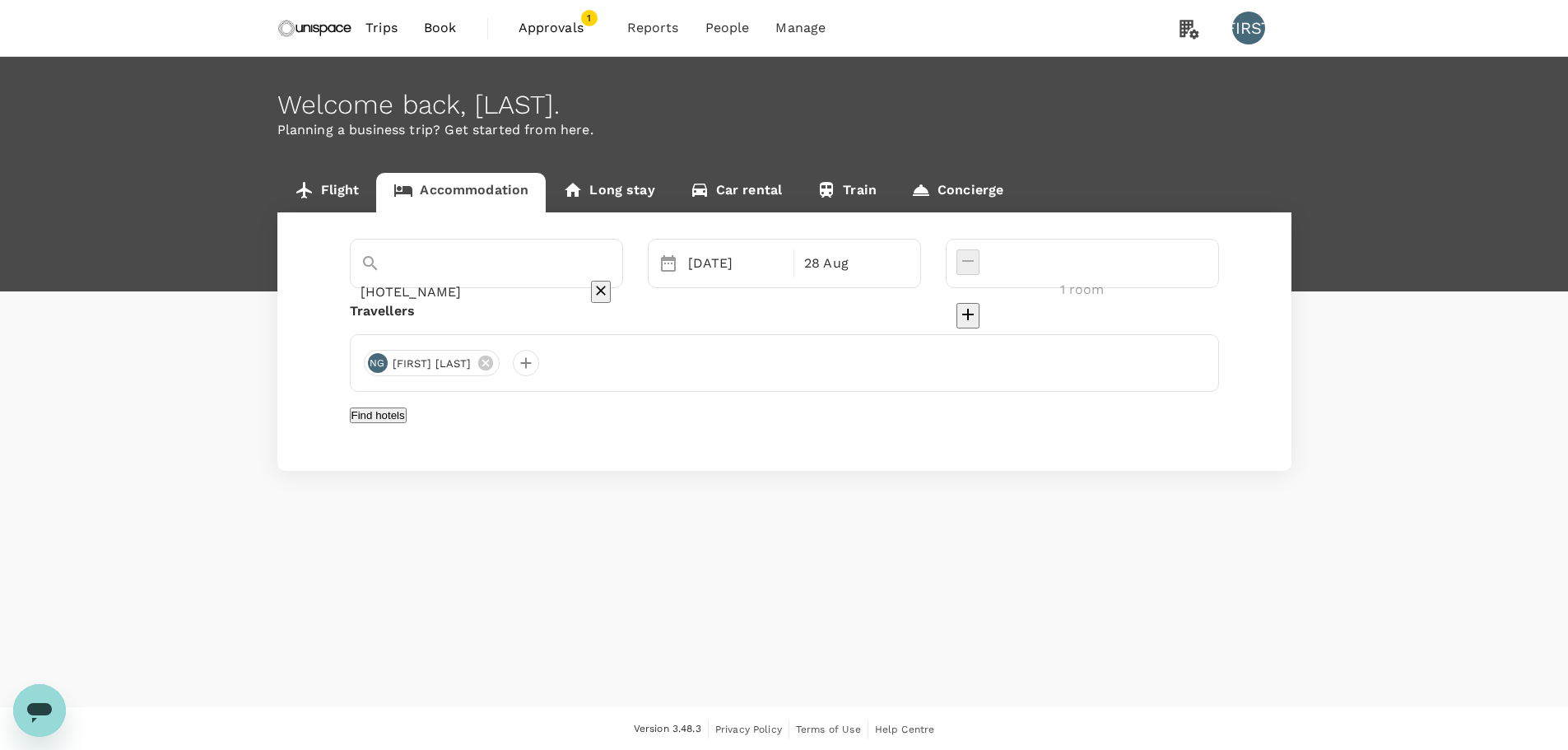 click on "Find hotels" at bounding box center [378, 415] 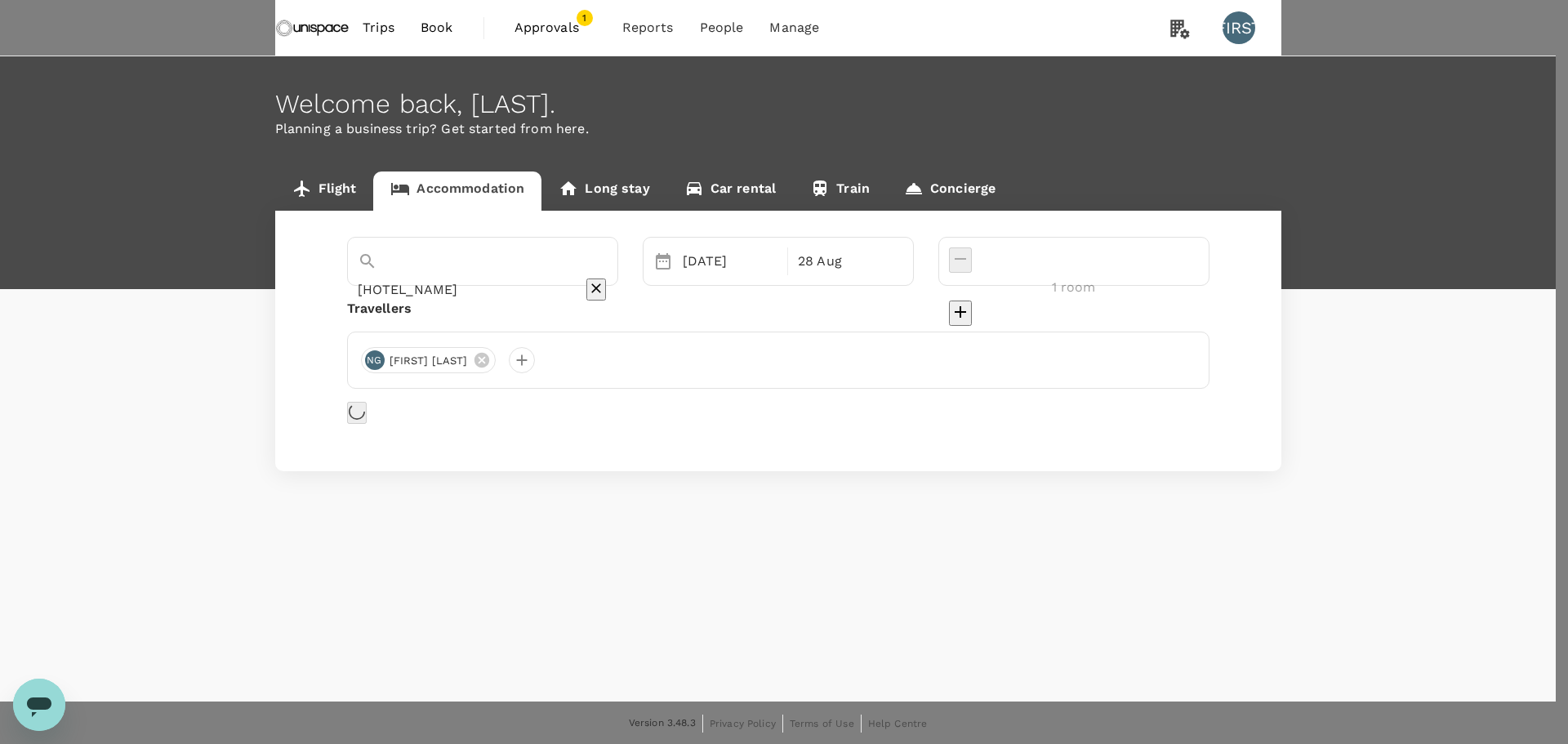 click on "Travel & Expense Policy ( [FIRST] [LAST], You )" at bounding box center (777, 3945) 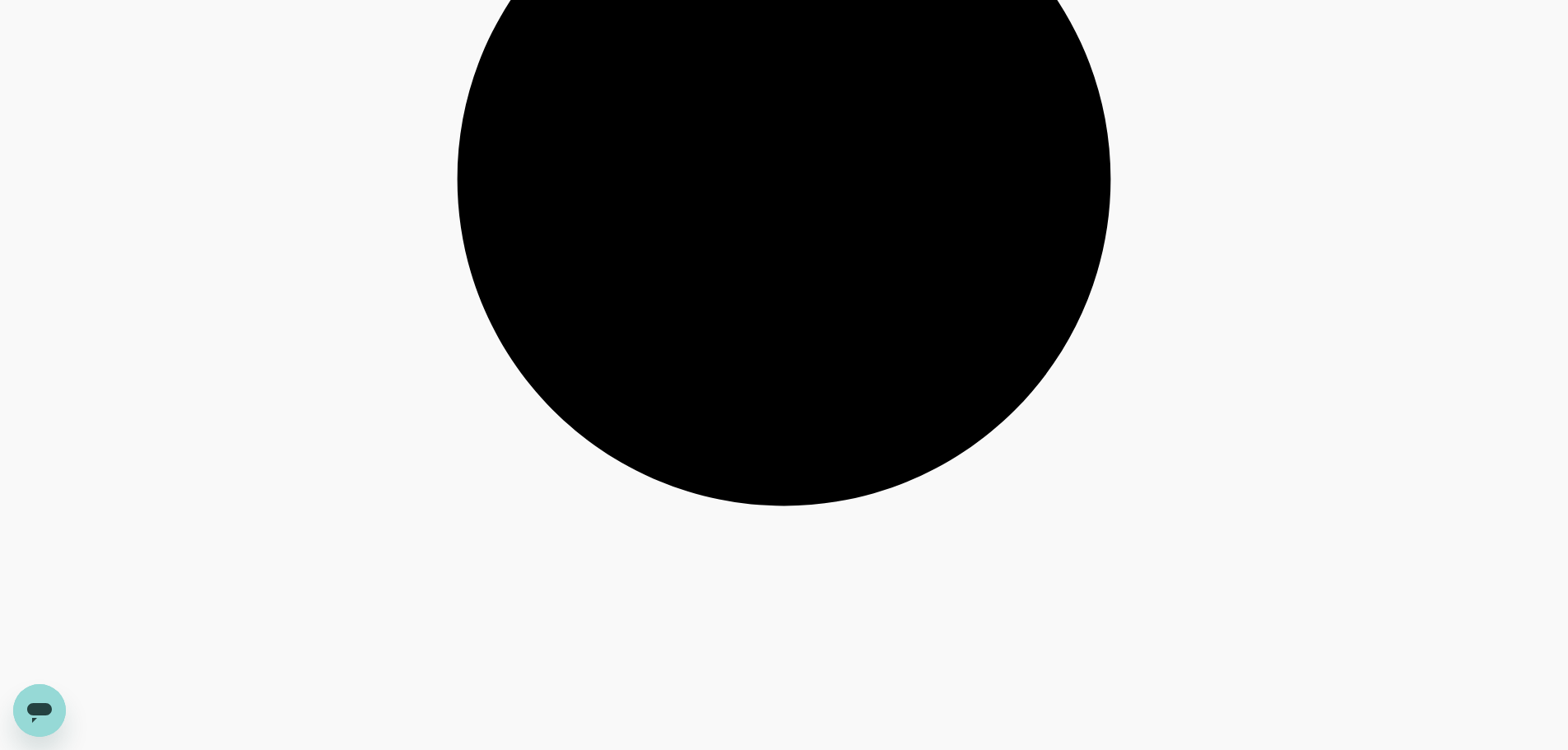scroll, scrollTop: 4645, scrollLeft: 0, axis: vertical 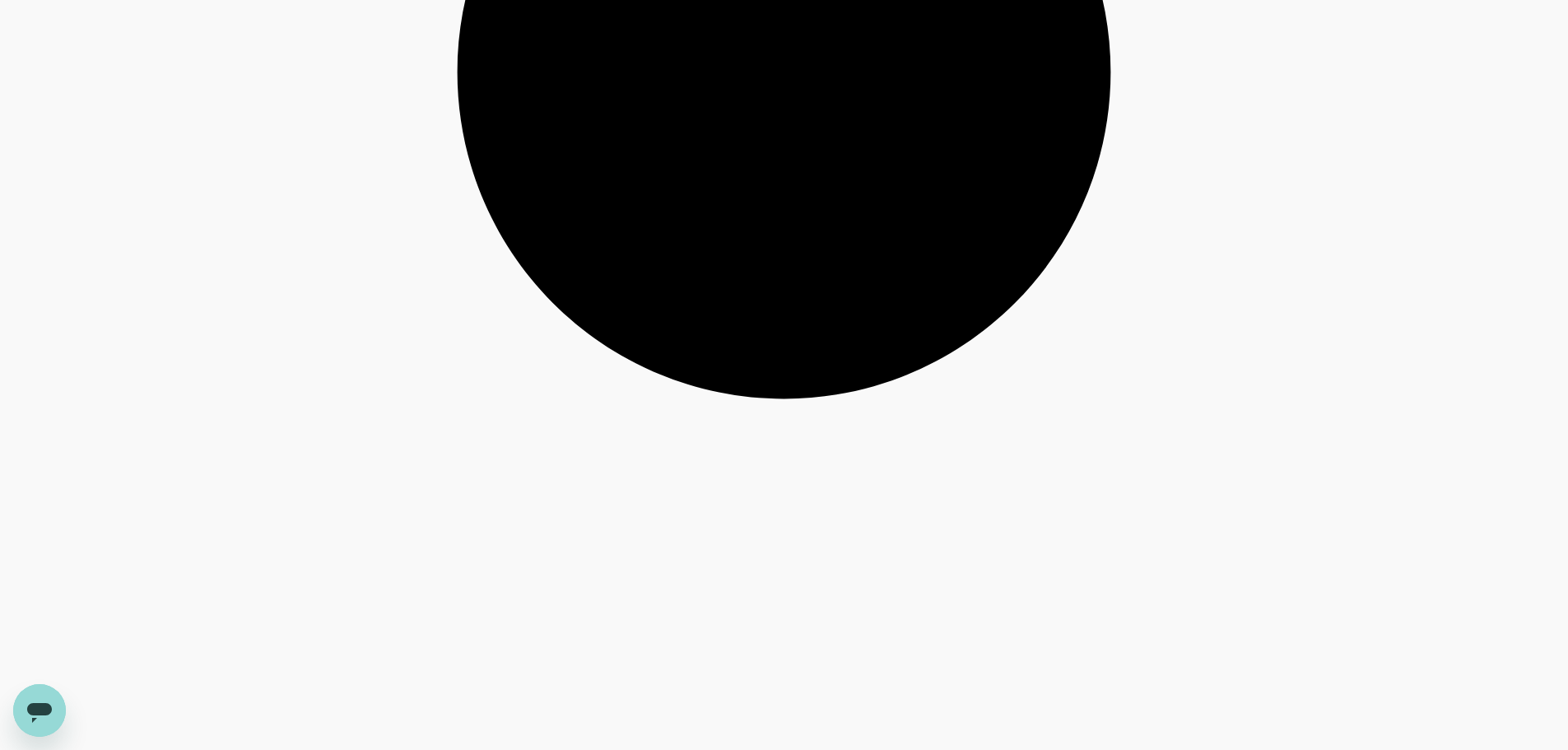 type on "[AMOUNT]" 